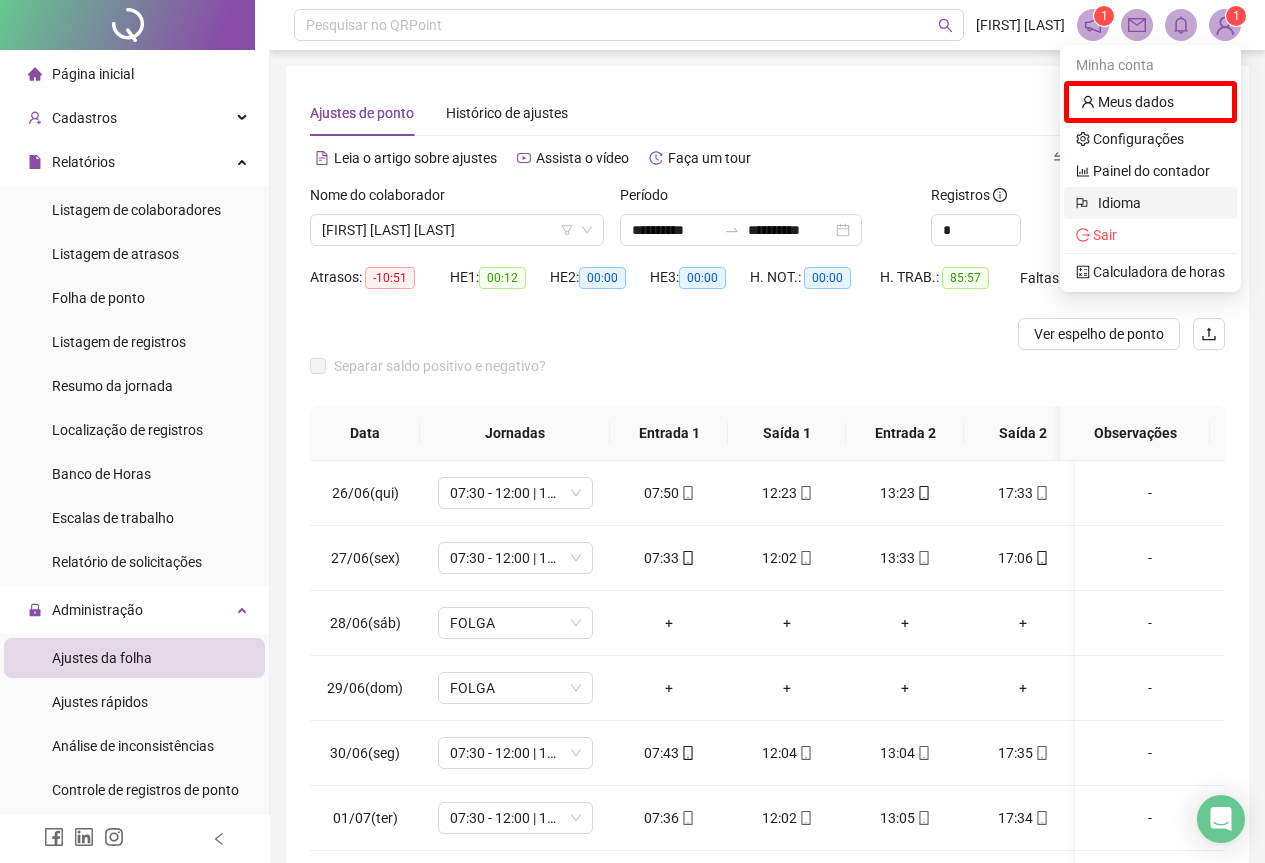 scroll, scrollTop: 0, scrollLeft: 0, axis: both 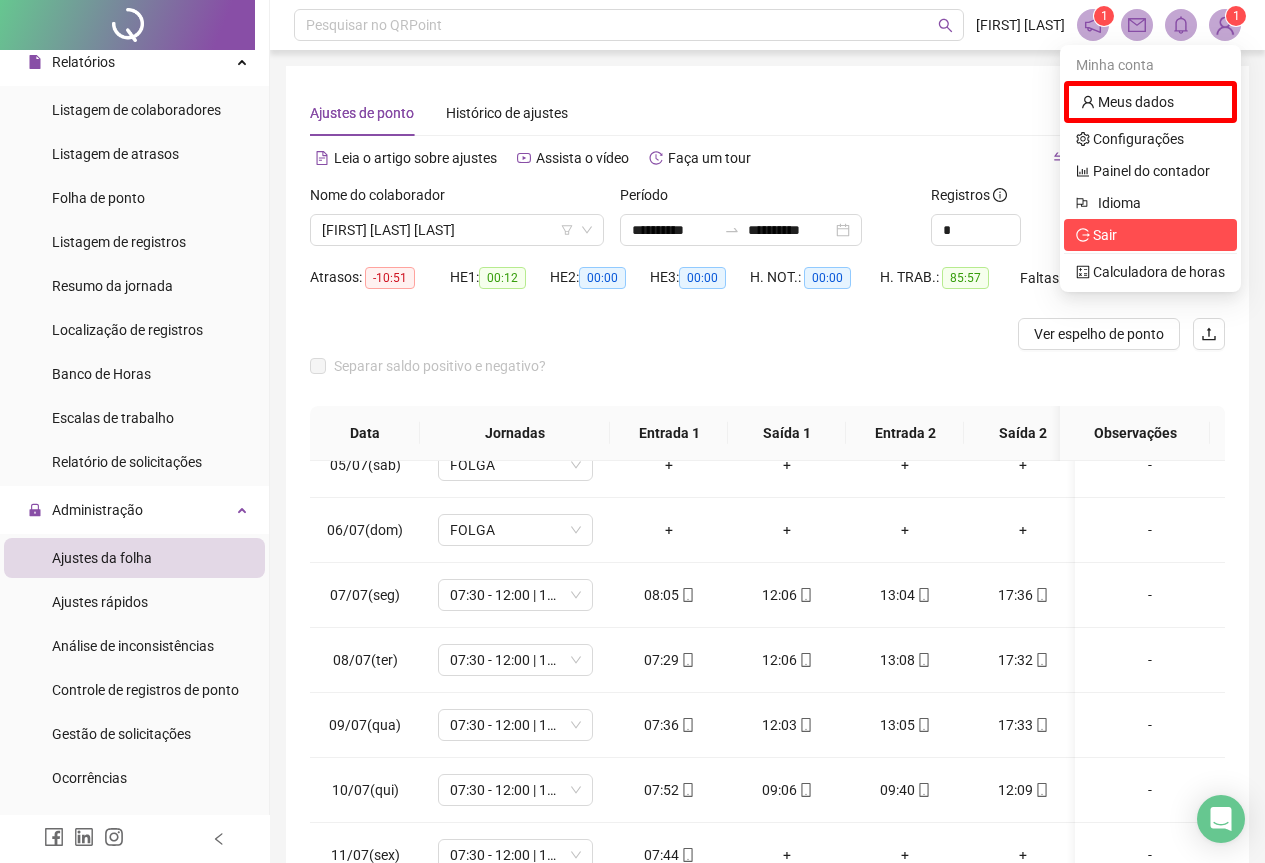 click on "Sair" at bounding box center (1105, 235) 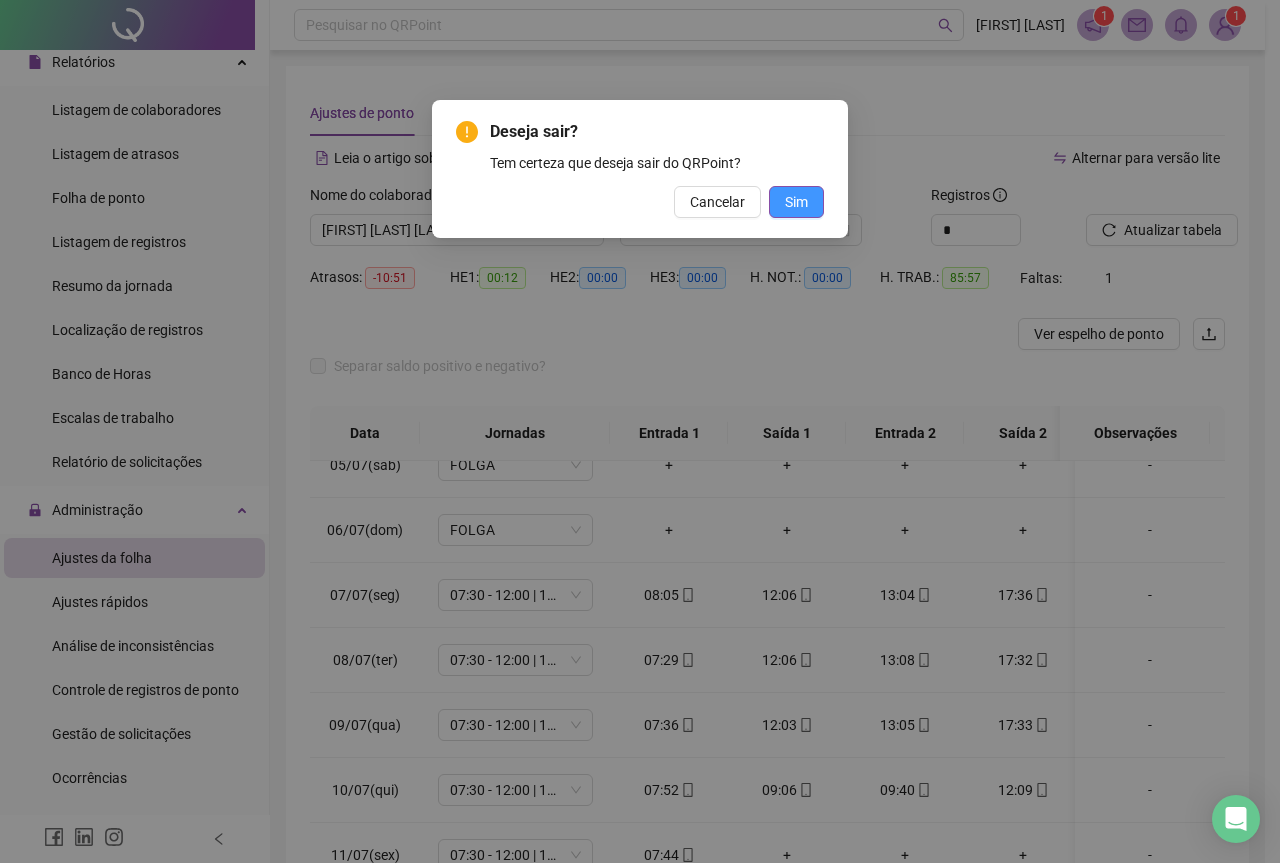 click on "Sim" at bounding box center (796, 202) 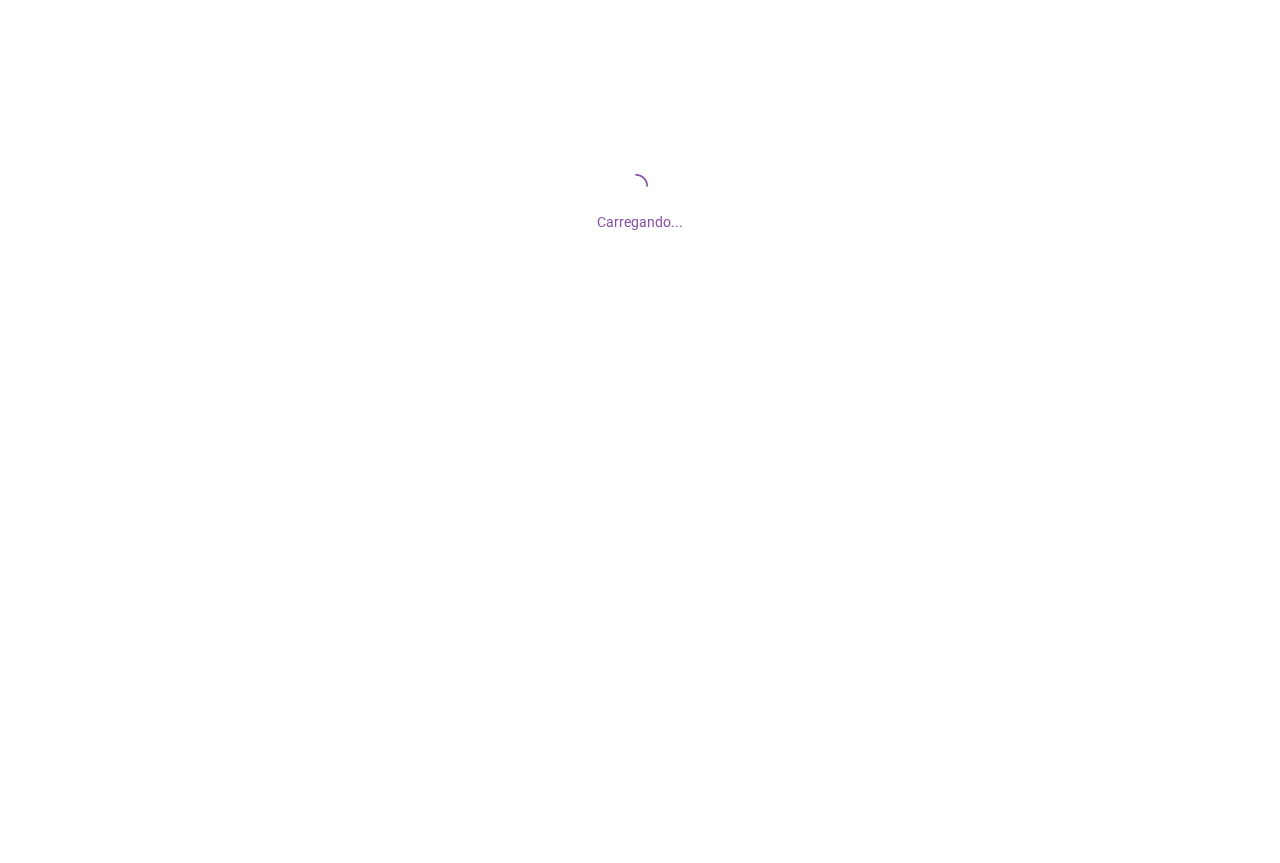 scroll, scrollTop: 0, scrollLeft: 0, axis: both 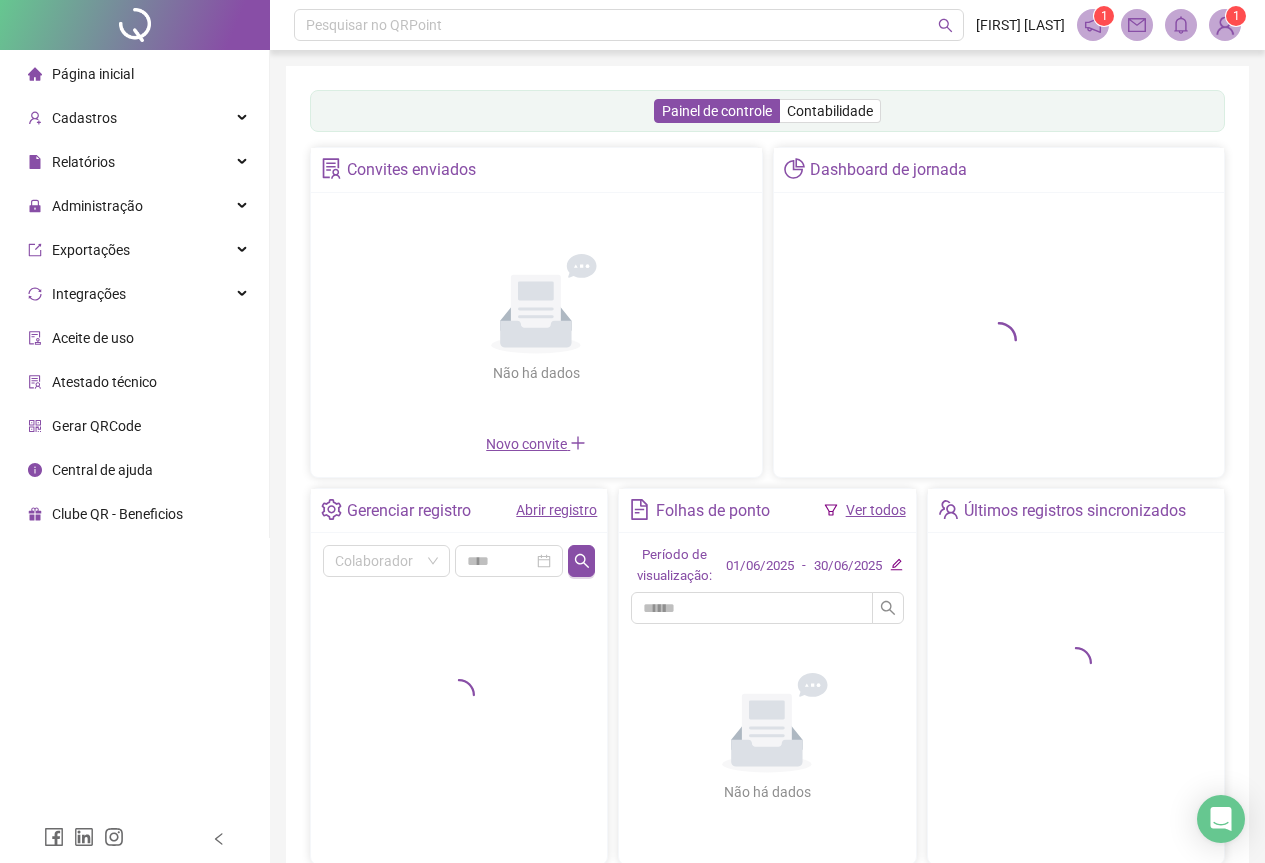 click at bounding box center [1225, 25] 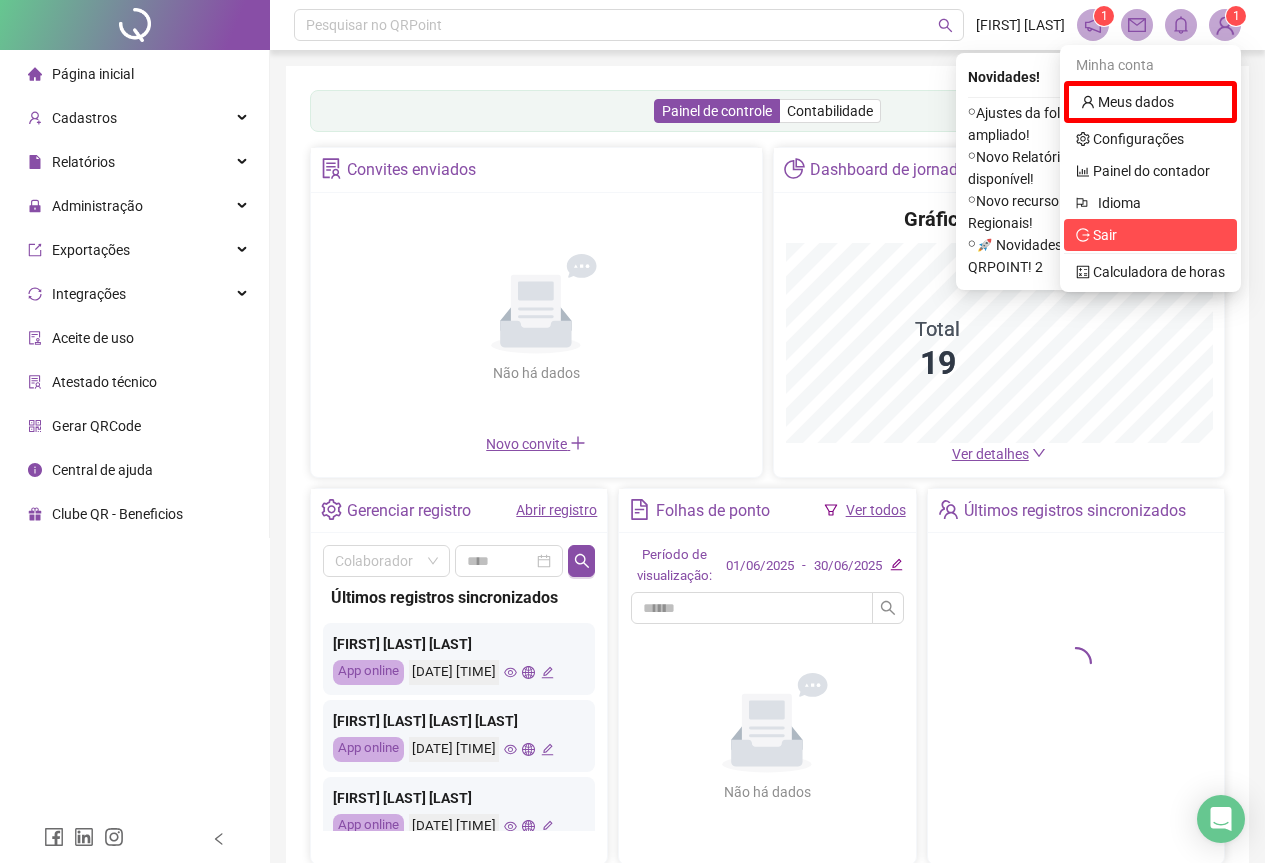 click on "Sair" at bounding box center [1150, 235] 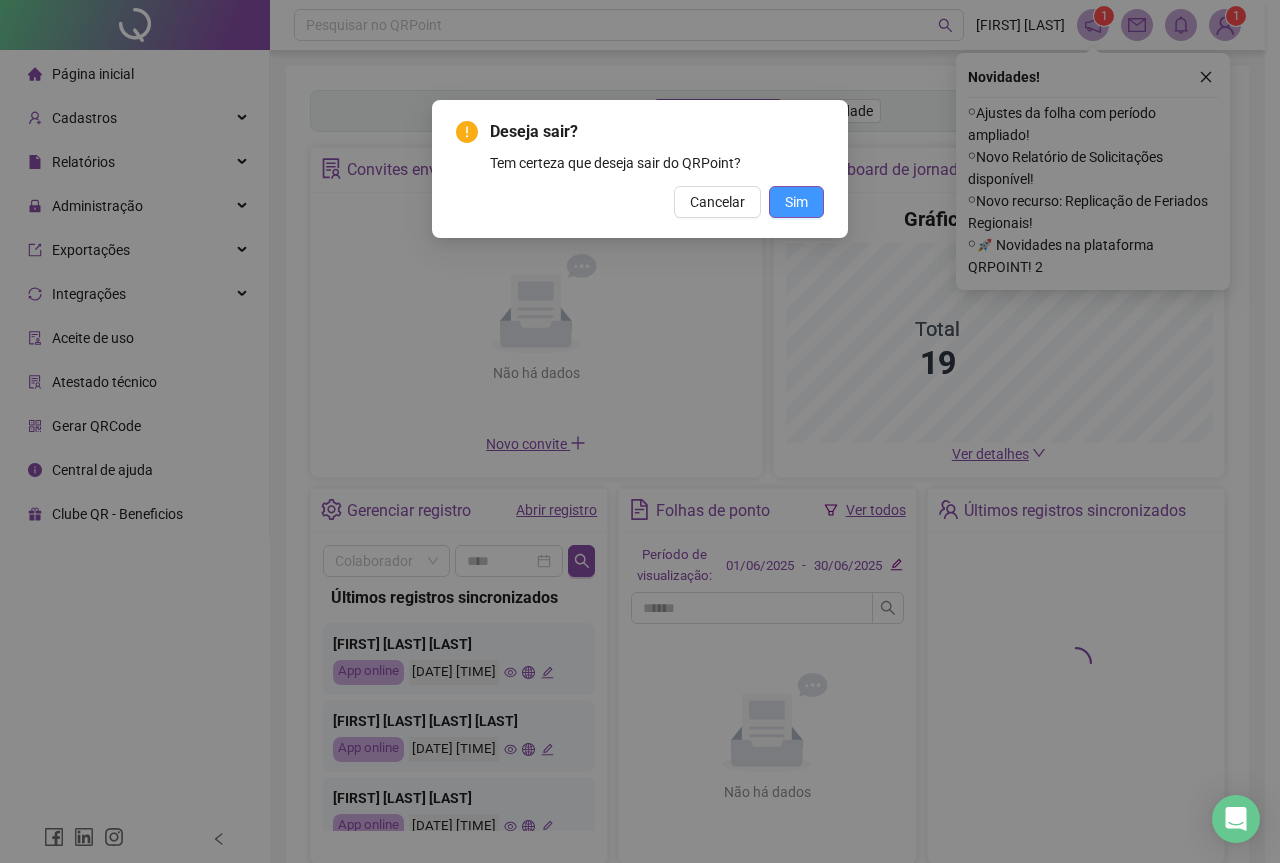 click on "Deseja sair? Tem certeza que deseja sair do QRPoint? Cancelar Sim" at bounding box center (640, 169) 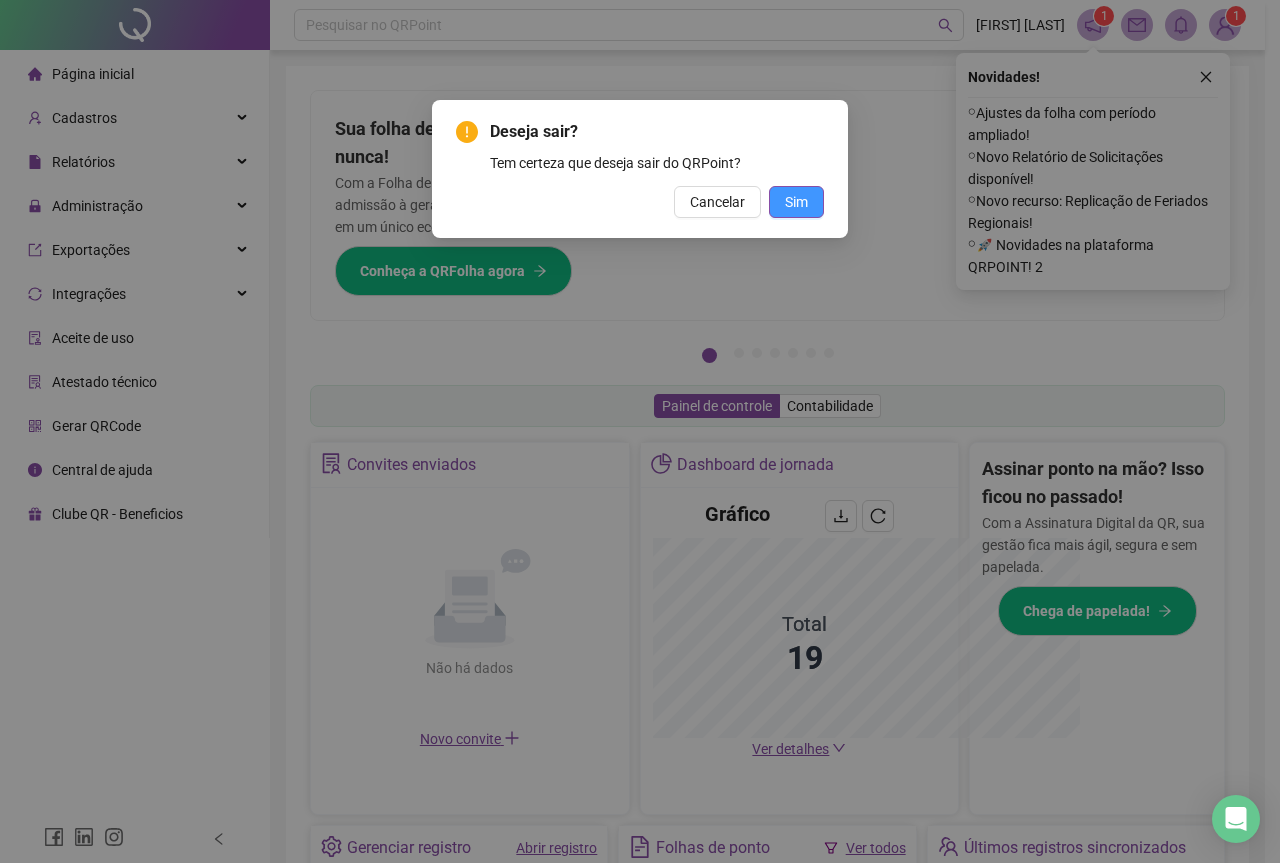 click on "Sim" at bounding box center [796, 202] 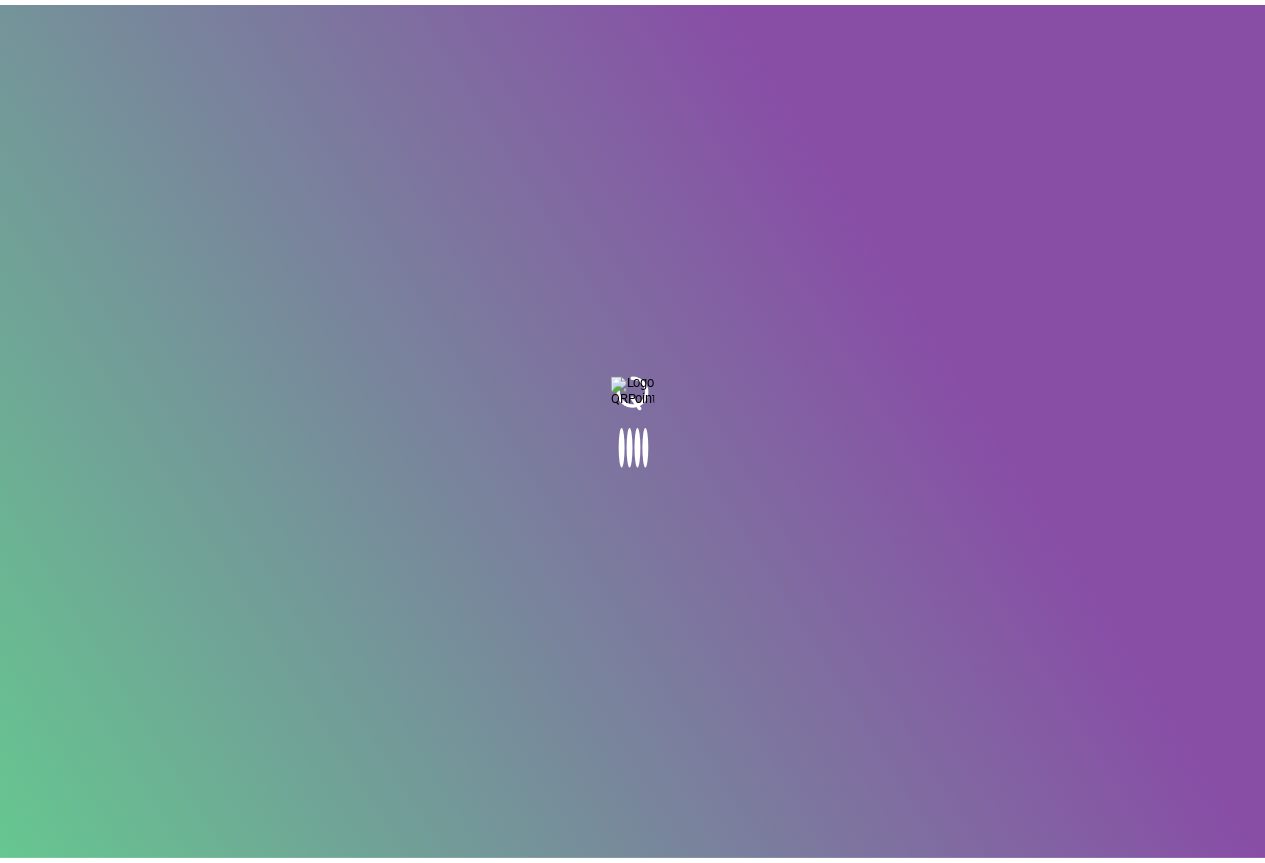 scroll, scrollTop: 0, scrollLeft: 0, axis: both 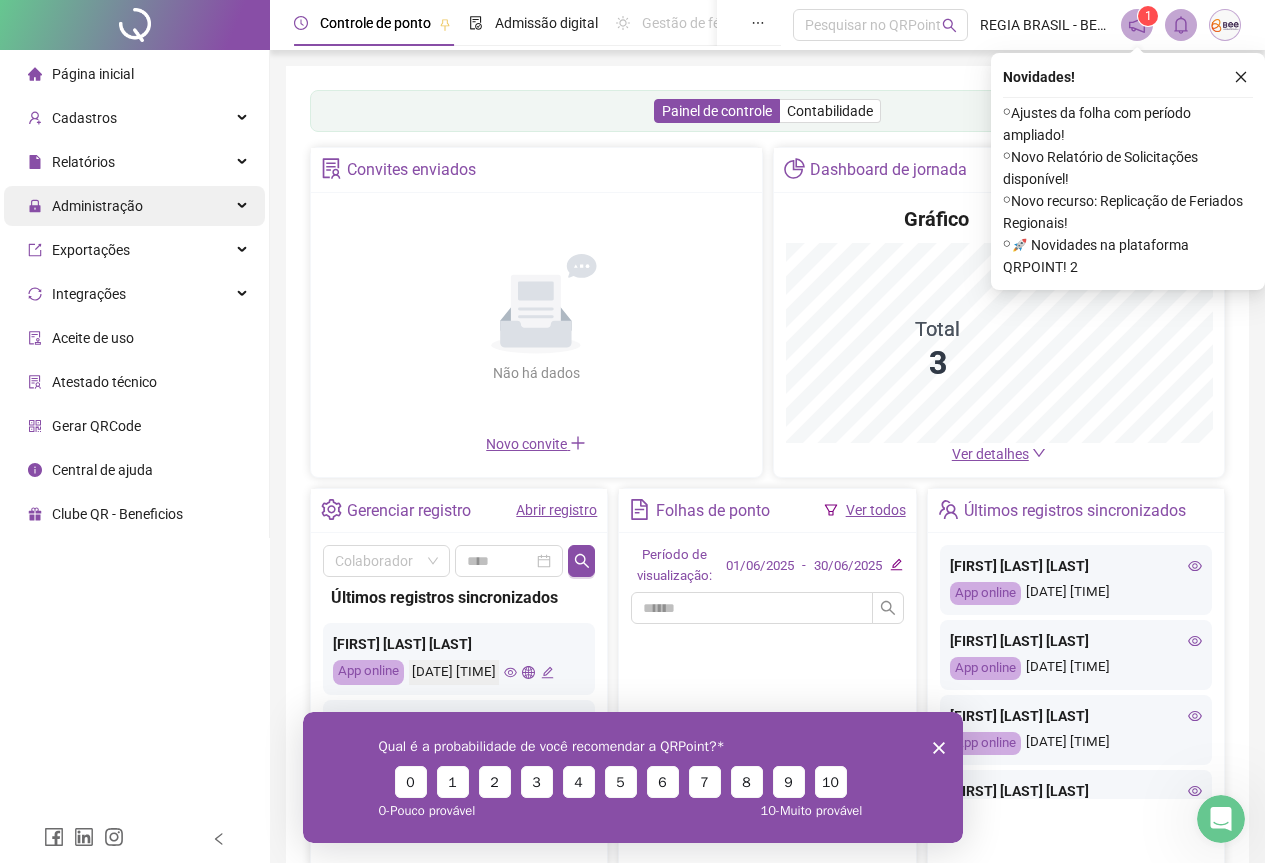 click on "Administração" at bounding box center [134, 206] 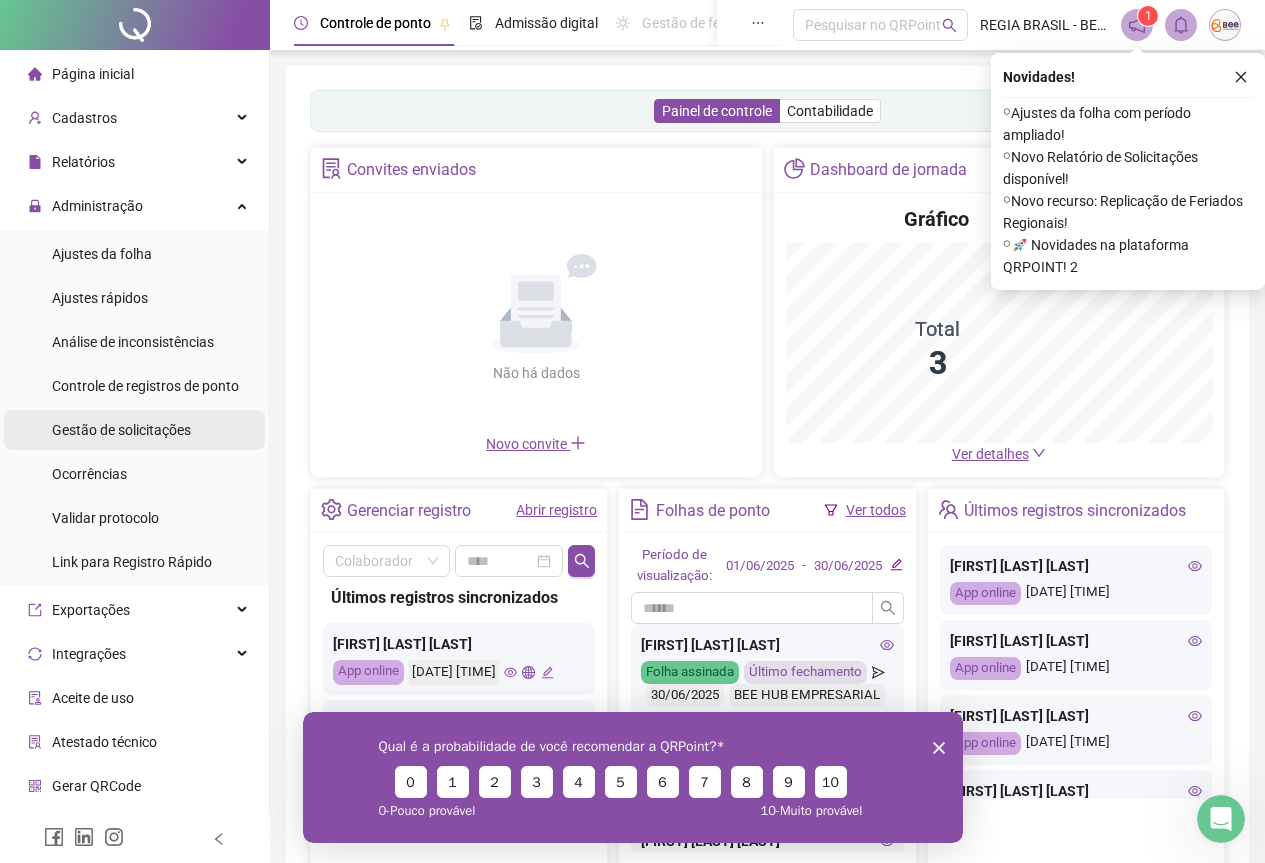 click on "Gestão de solicitações" at bounding box center [121, 430] 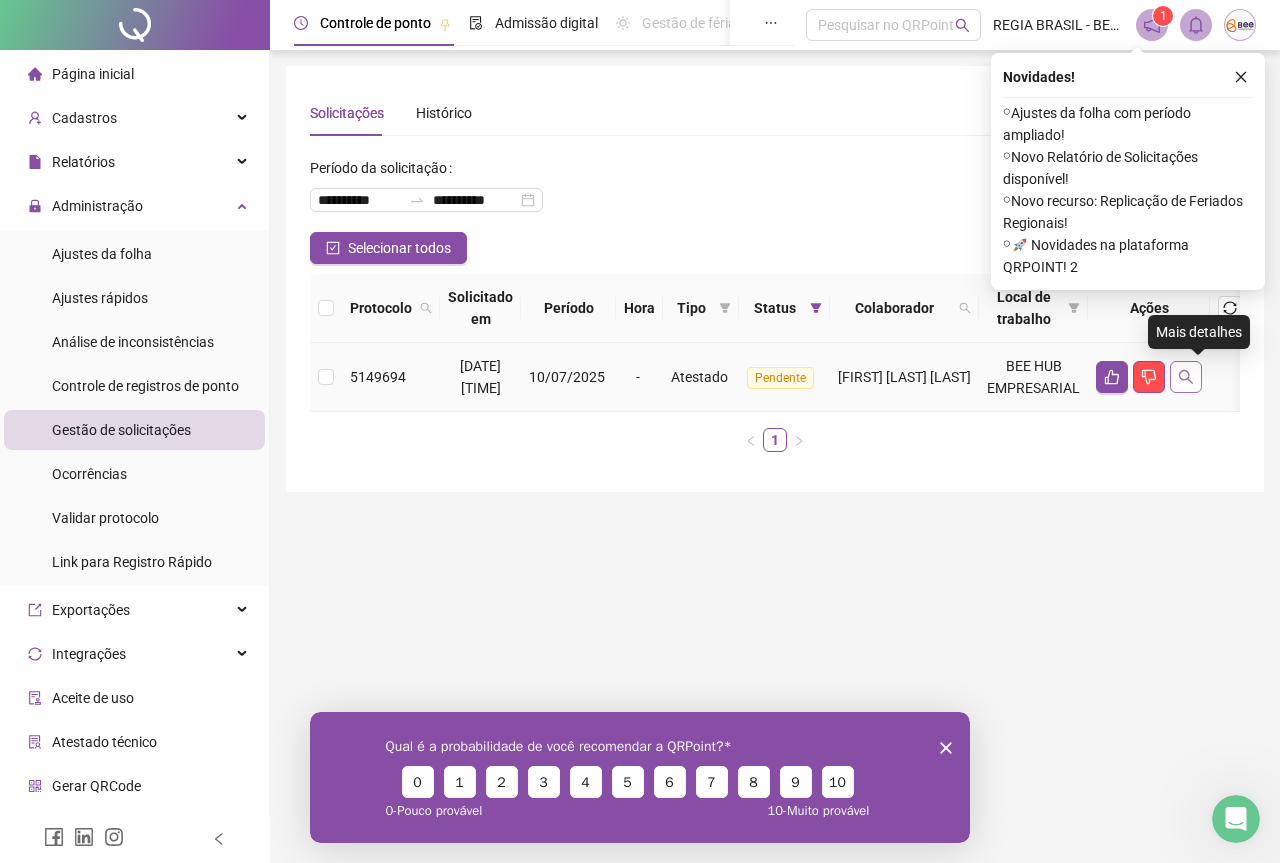 click 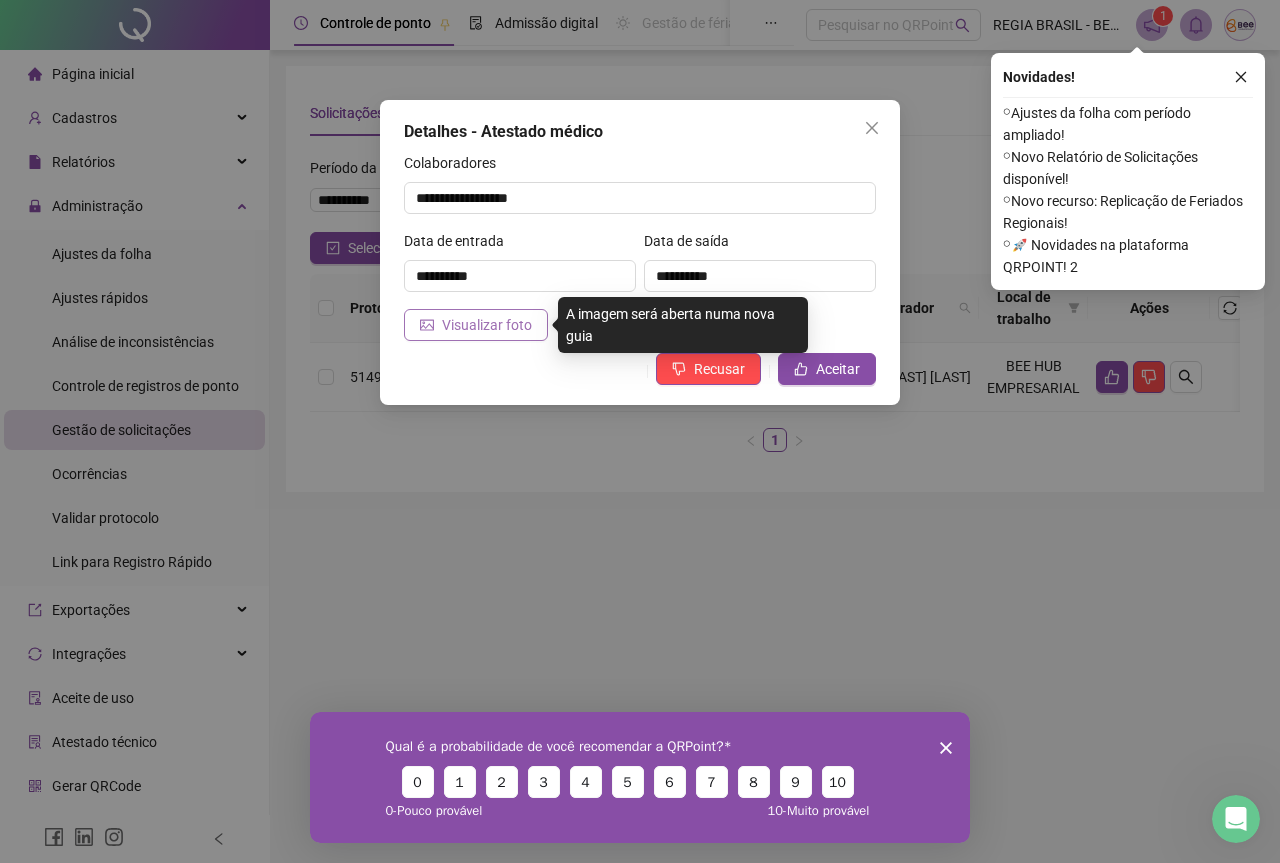 click on "Visualizar foto" at bounding box center [487, 325] 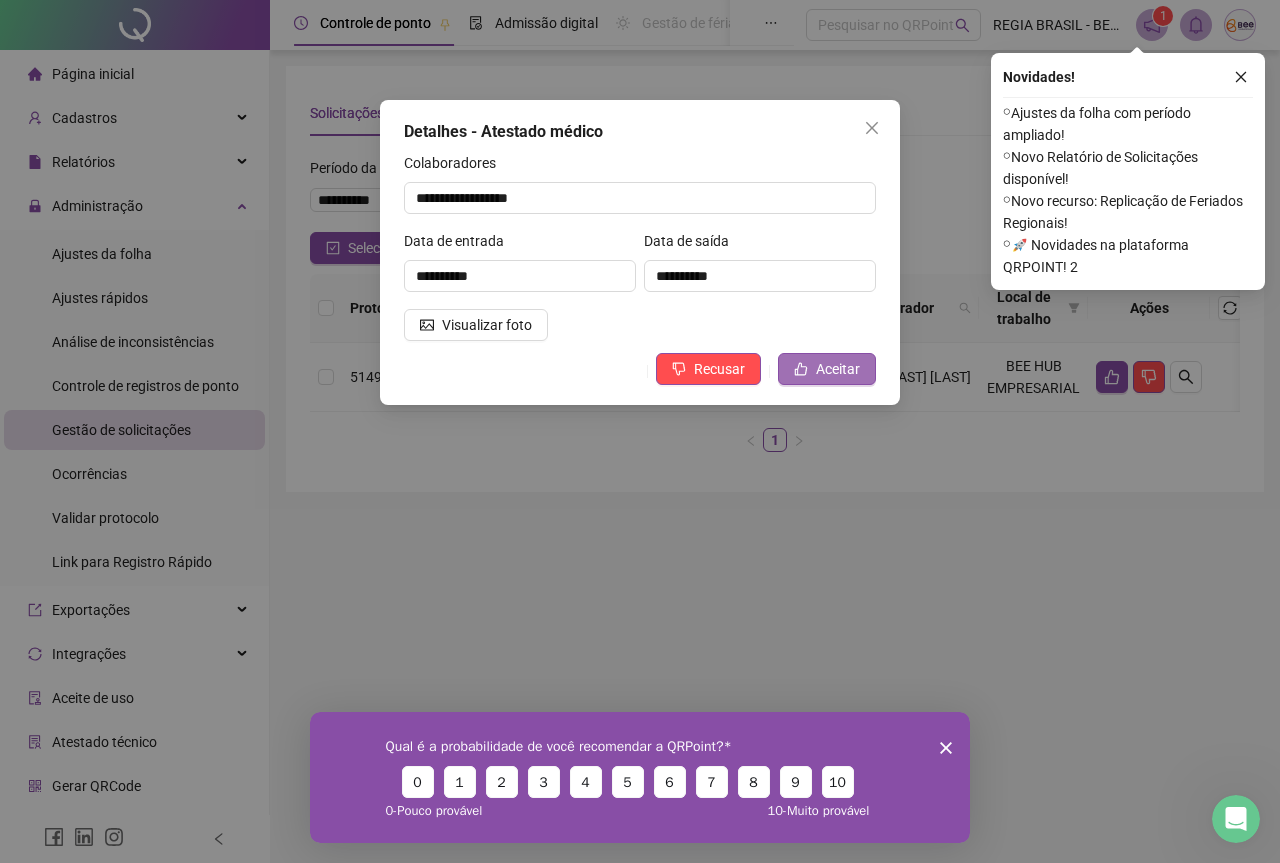 click on "Aceitar" at bounding box center (827, 369) 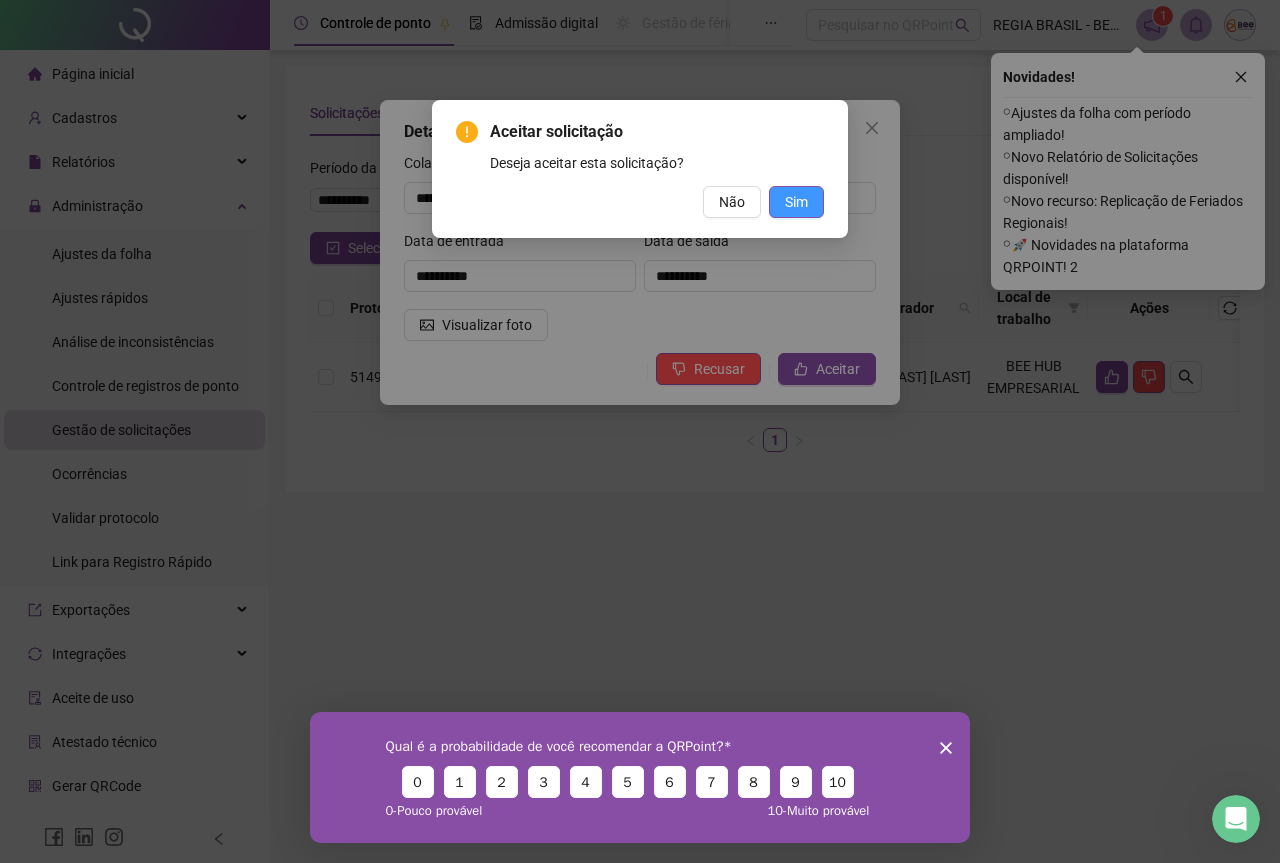 click on "Sim" at bounding box center [796, 202] 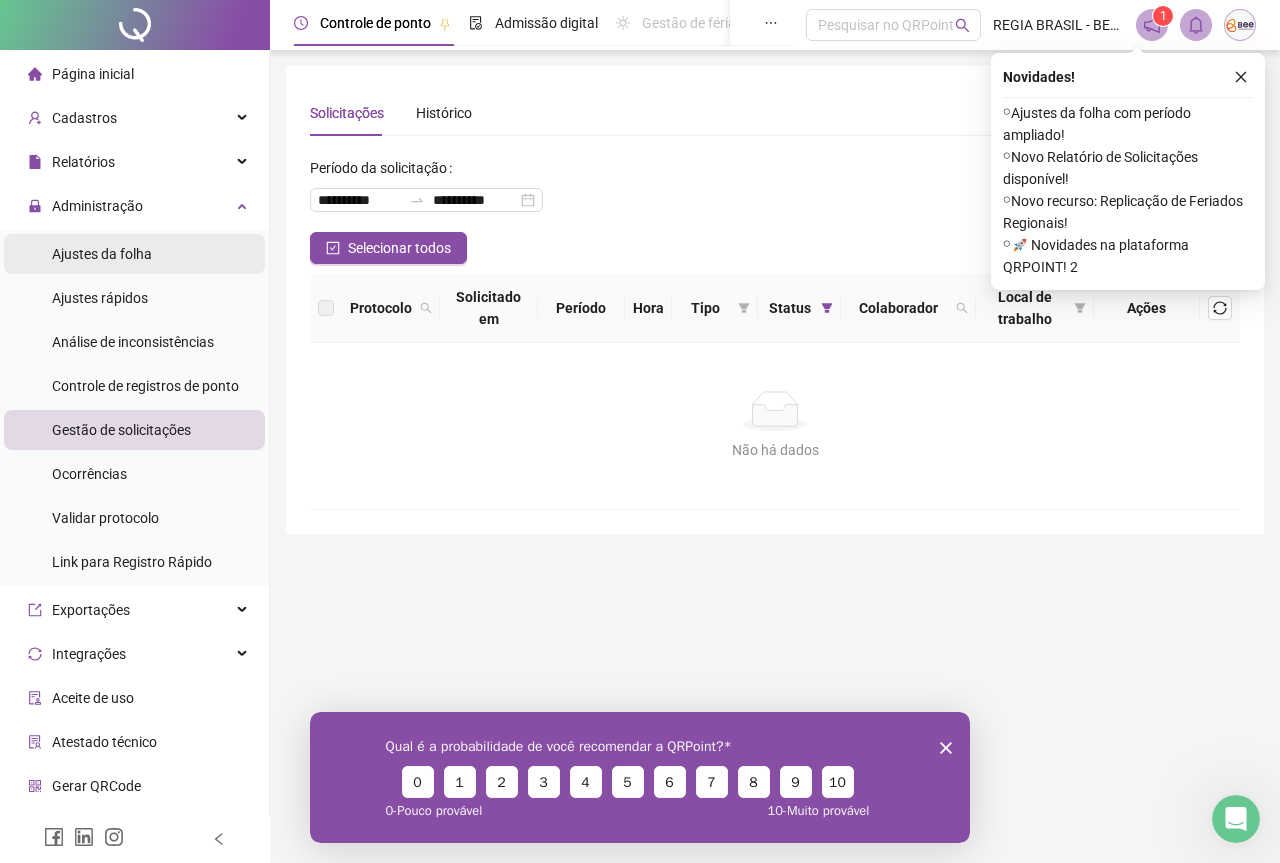click on "Ajustes da folha" at bounding box center [102, 254] 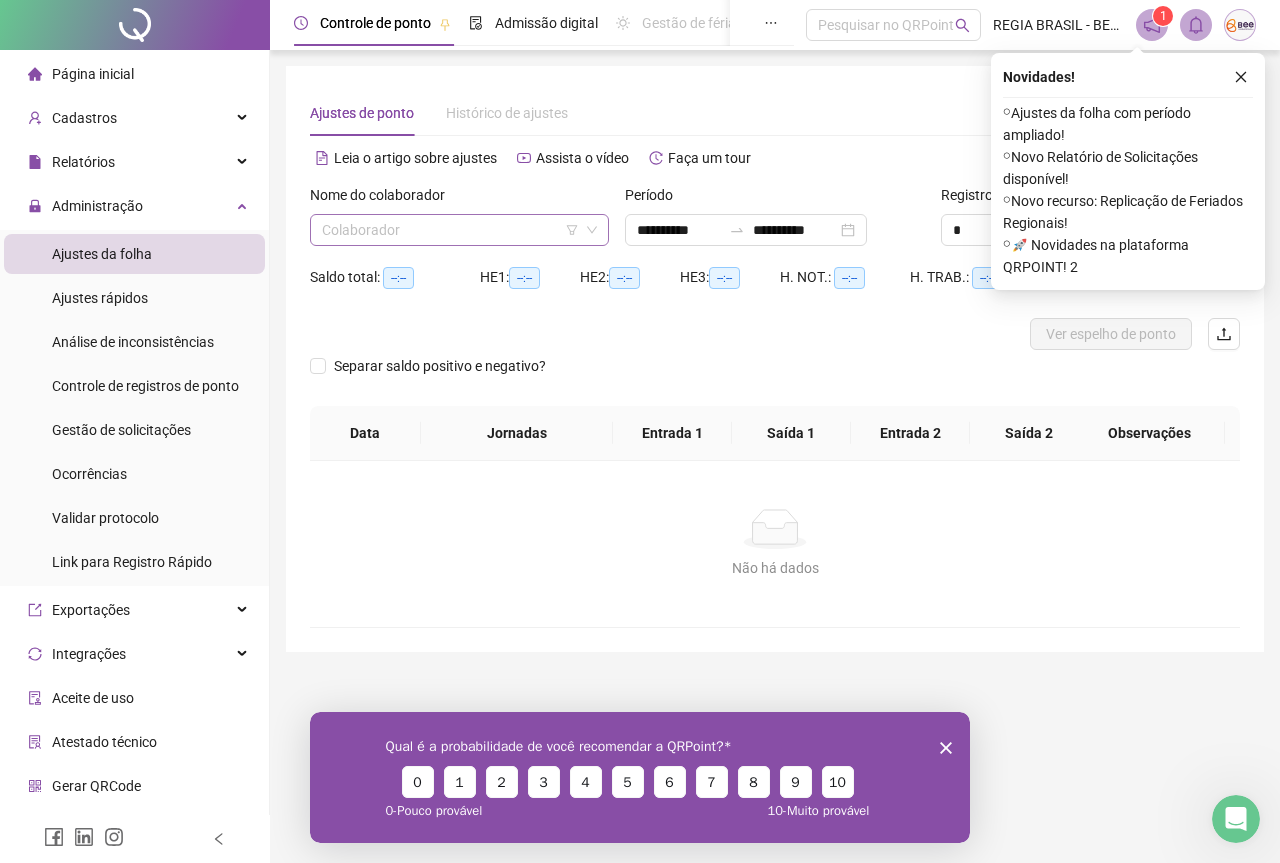 click at bounding box center (453, 230) 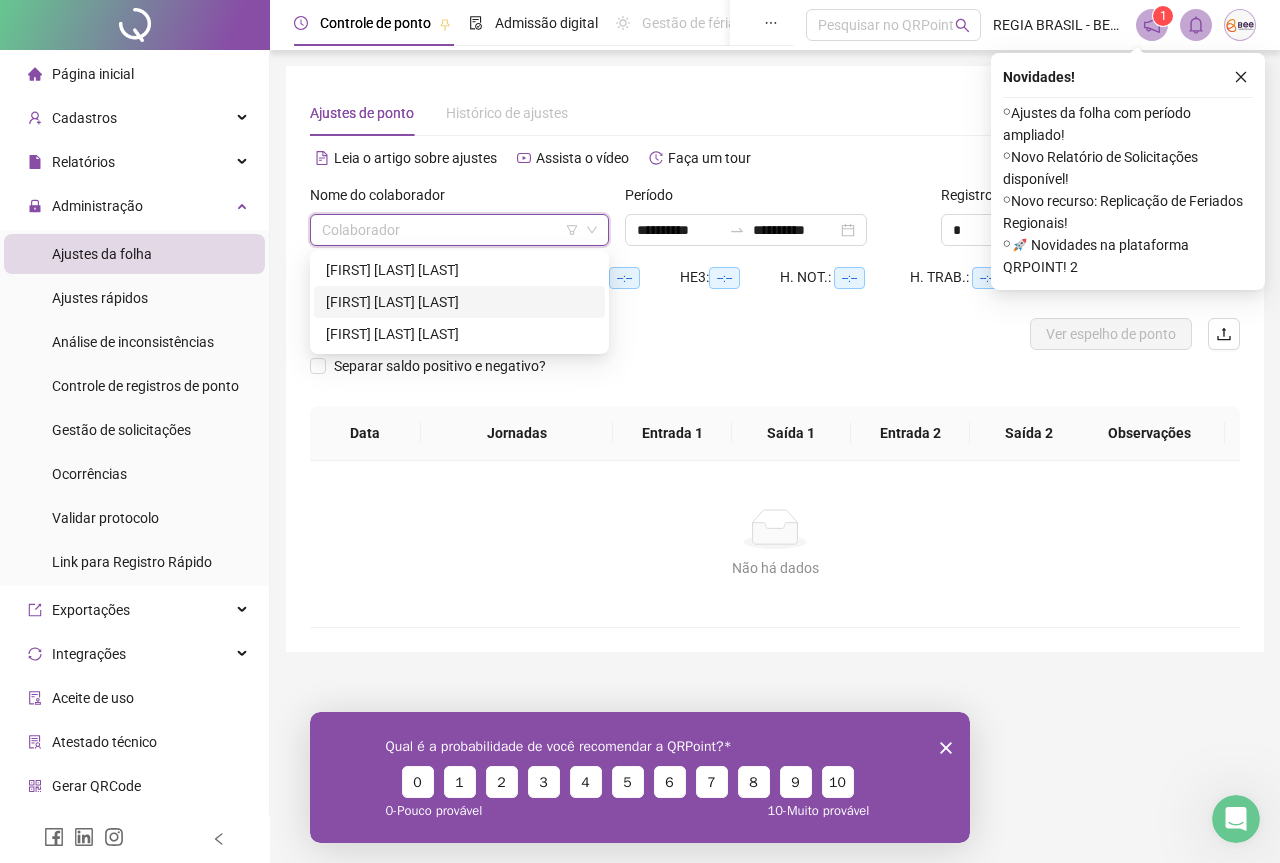 click on "DEBORA SOUSA ROCHA" at bounding box center (459, 302) 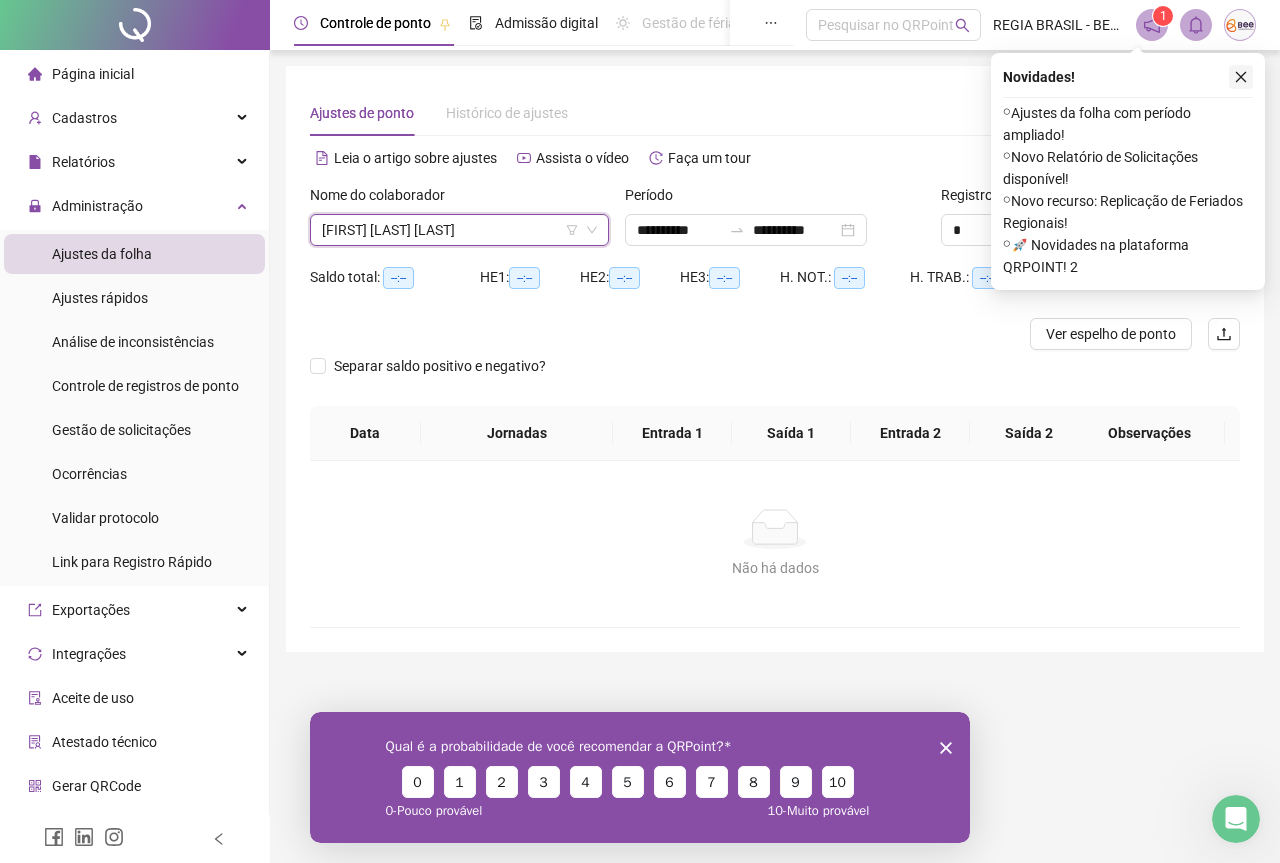 click 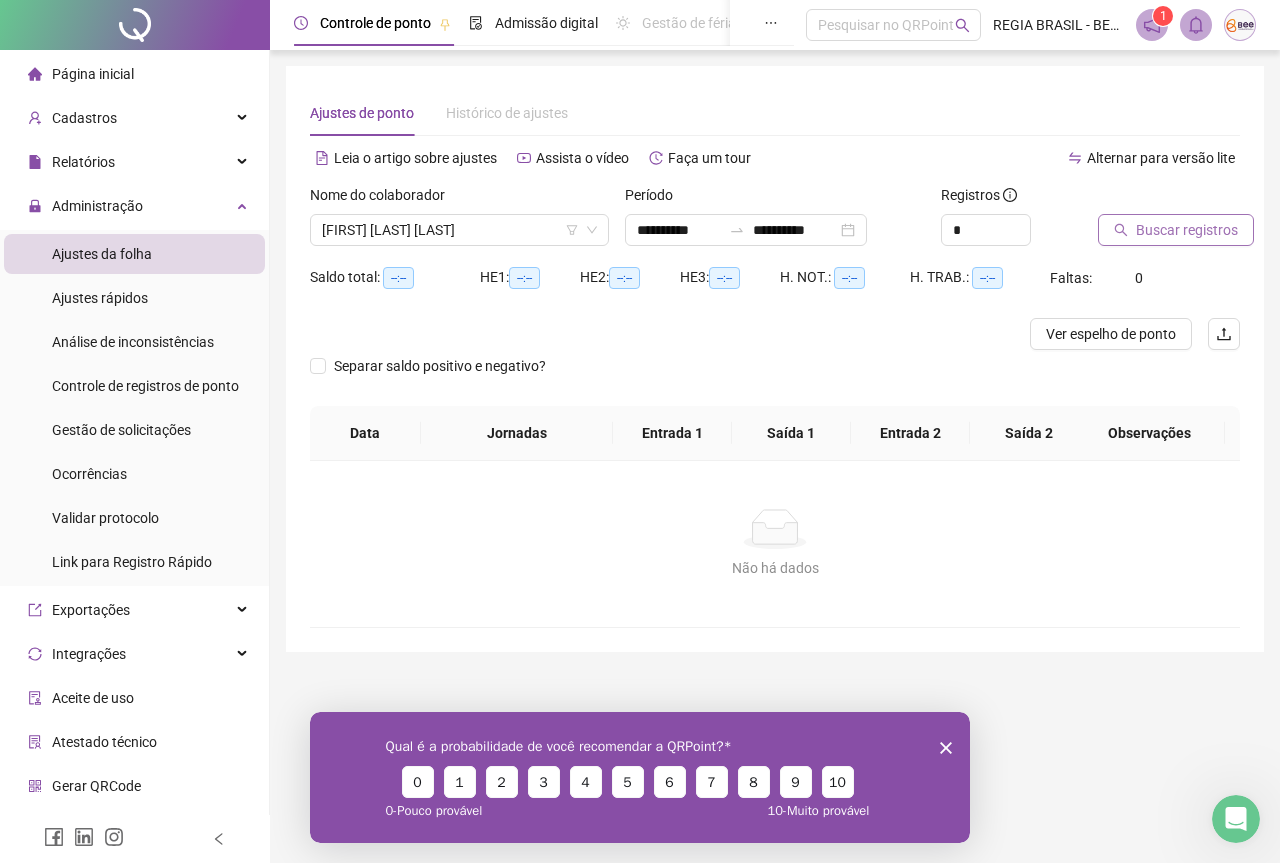 click on "Buscar registros" at bounding box center (1187, 230) 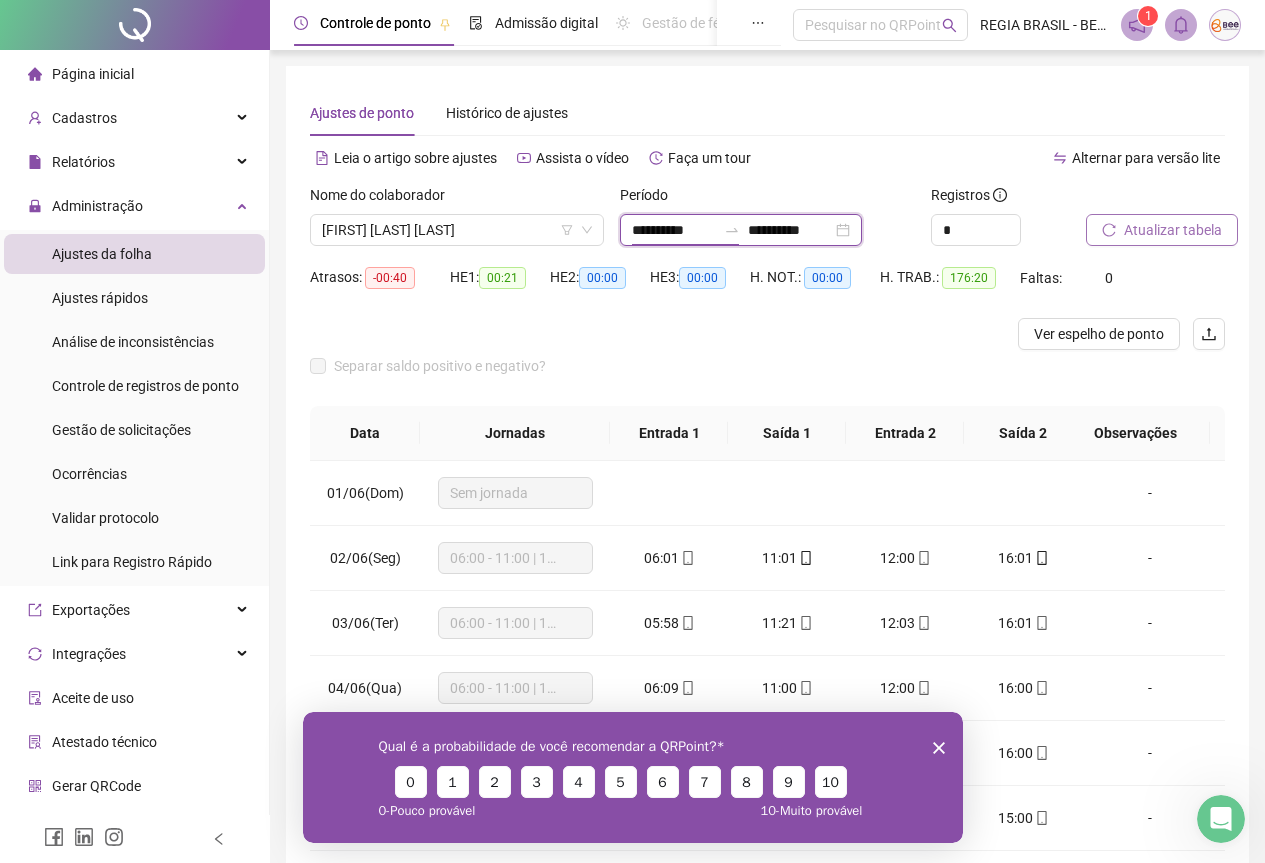 click on "**********" at bounding box center [674, 230] 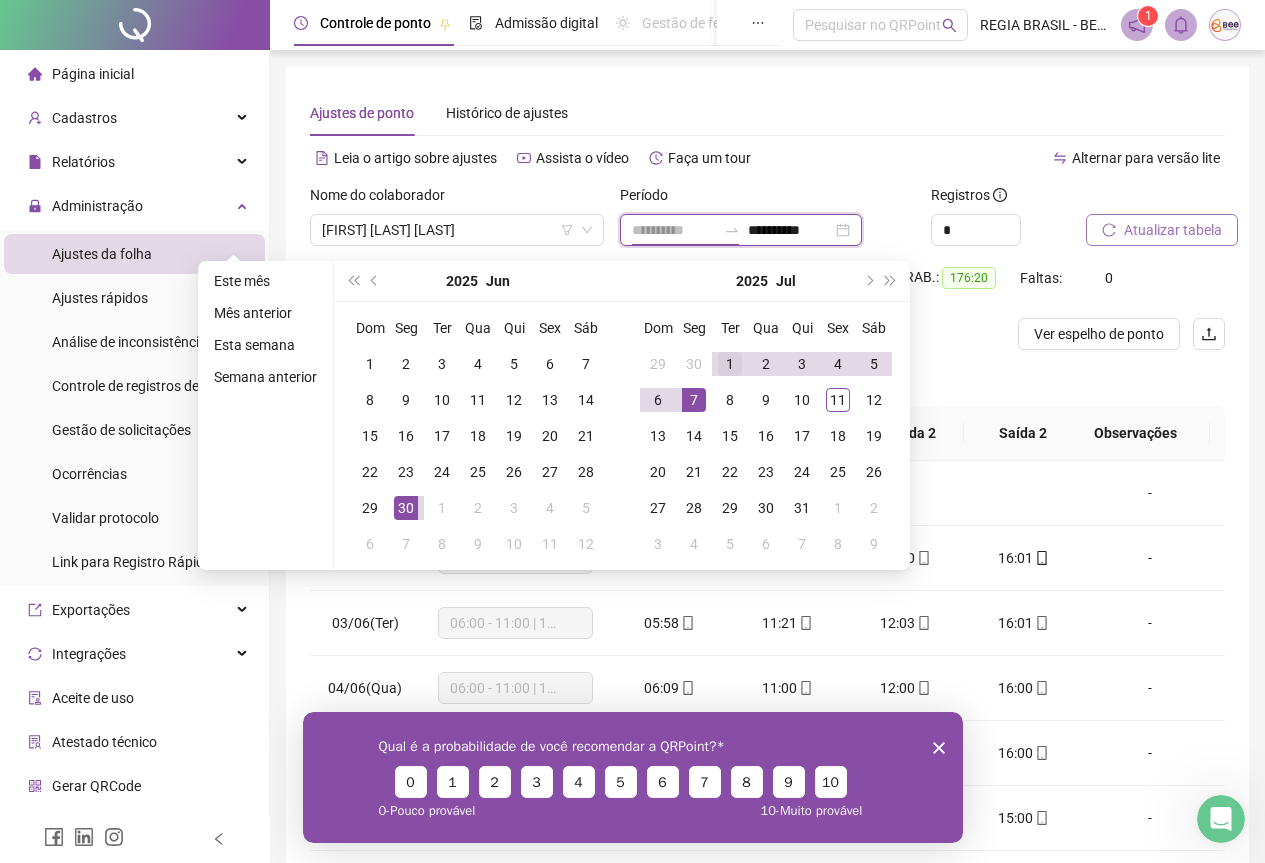 type on "**********" 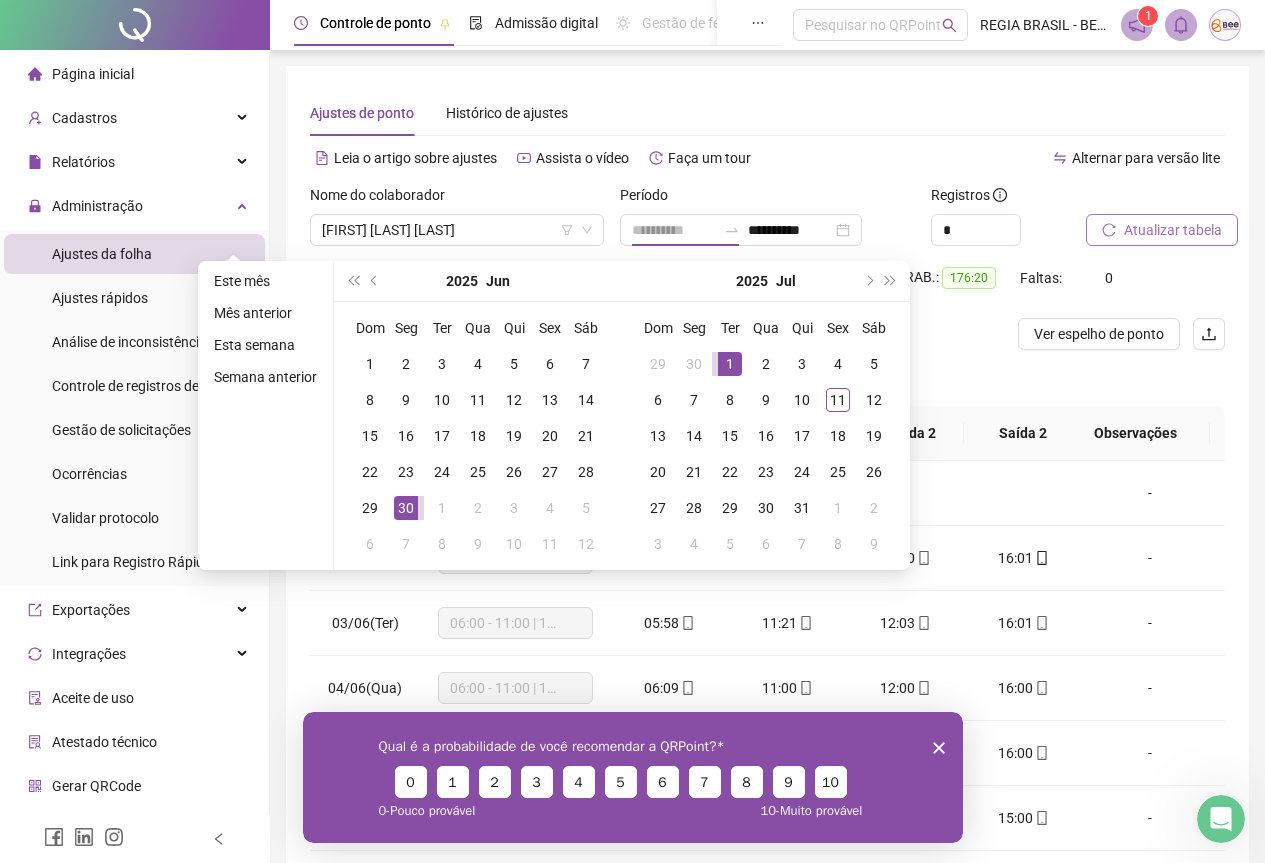 click on "1" at bounding box center [730, 364] 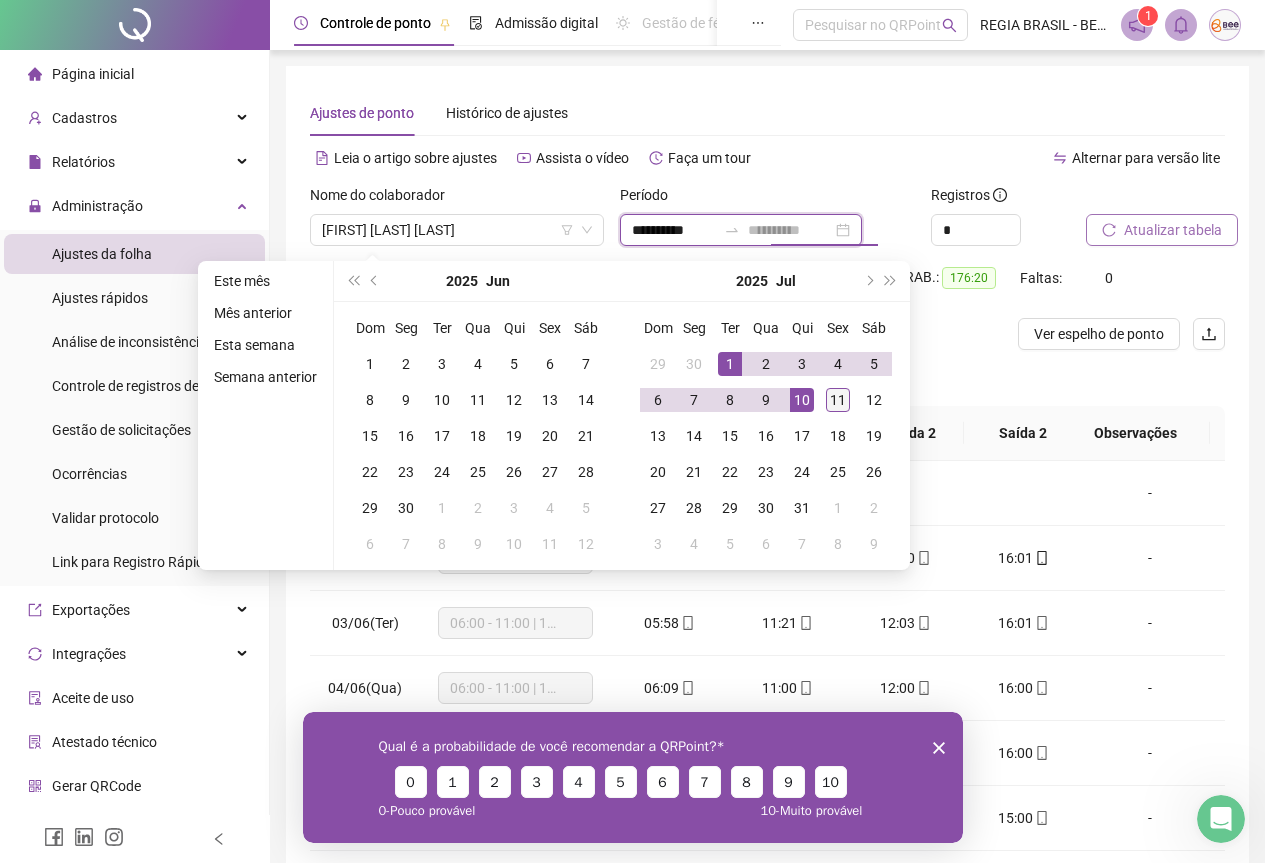 type on "**********" 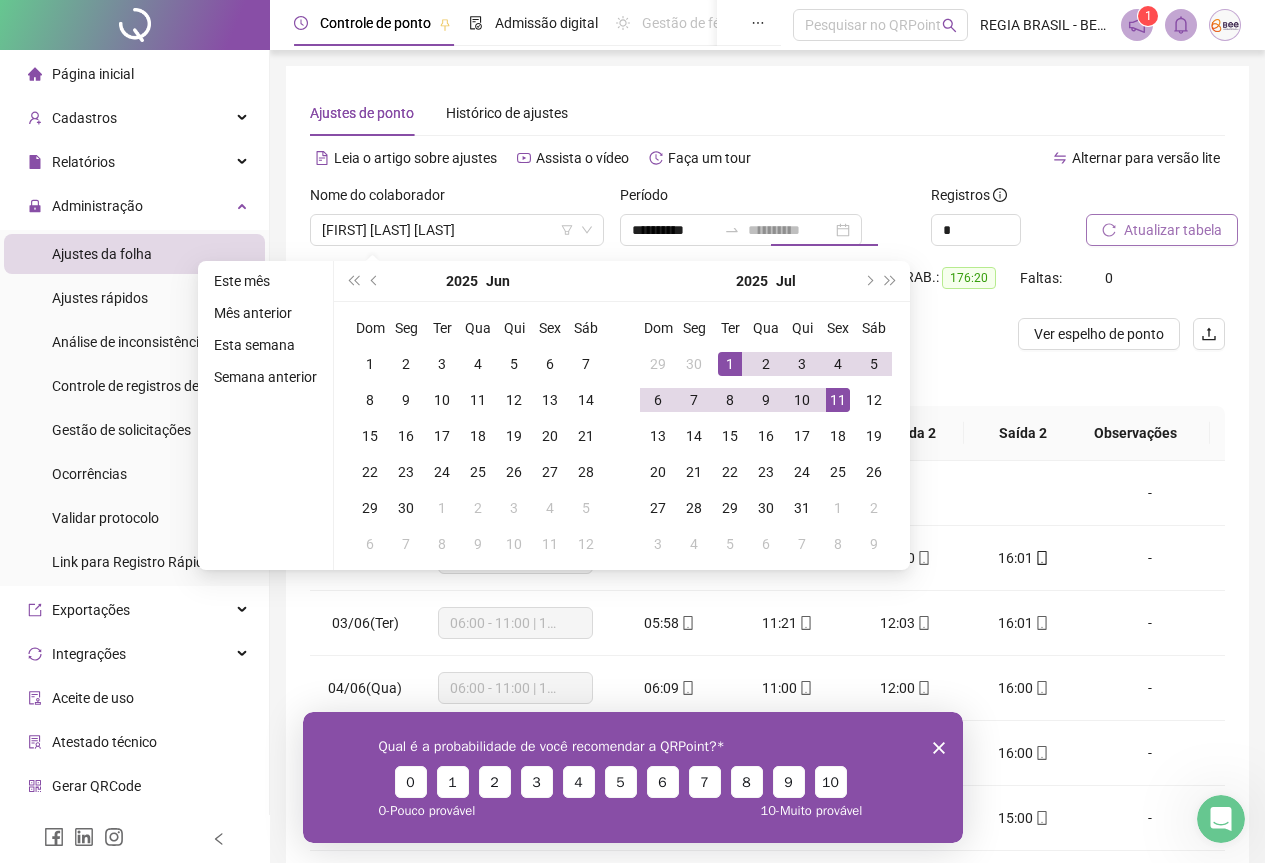 click on "11" at bounding box center (838, 400) 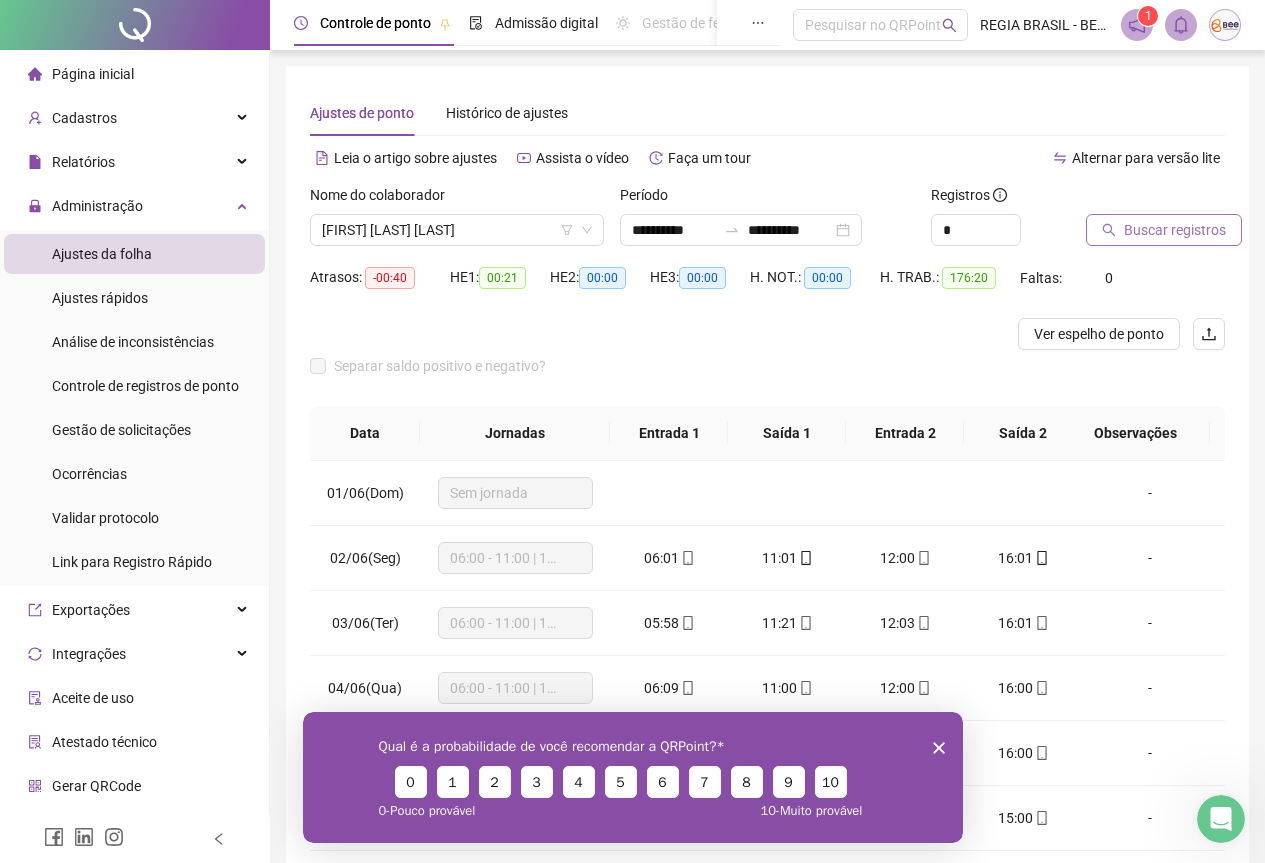click on "Buscar registros" at bounding box center [1164, 230] 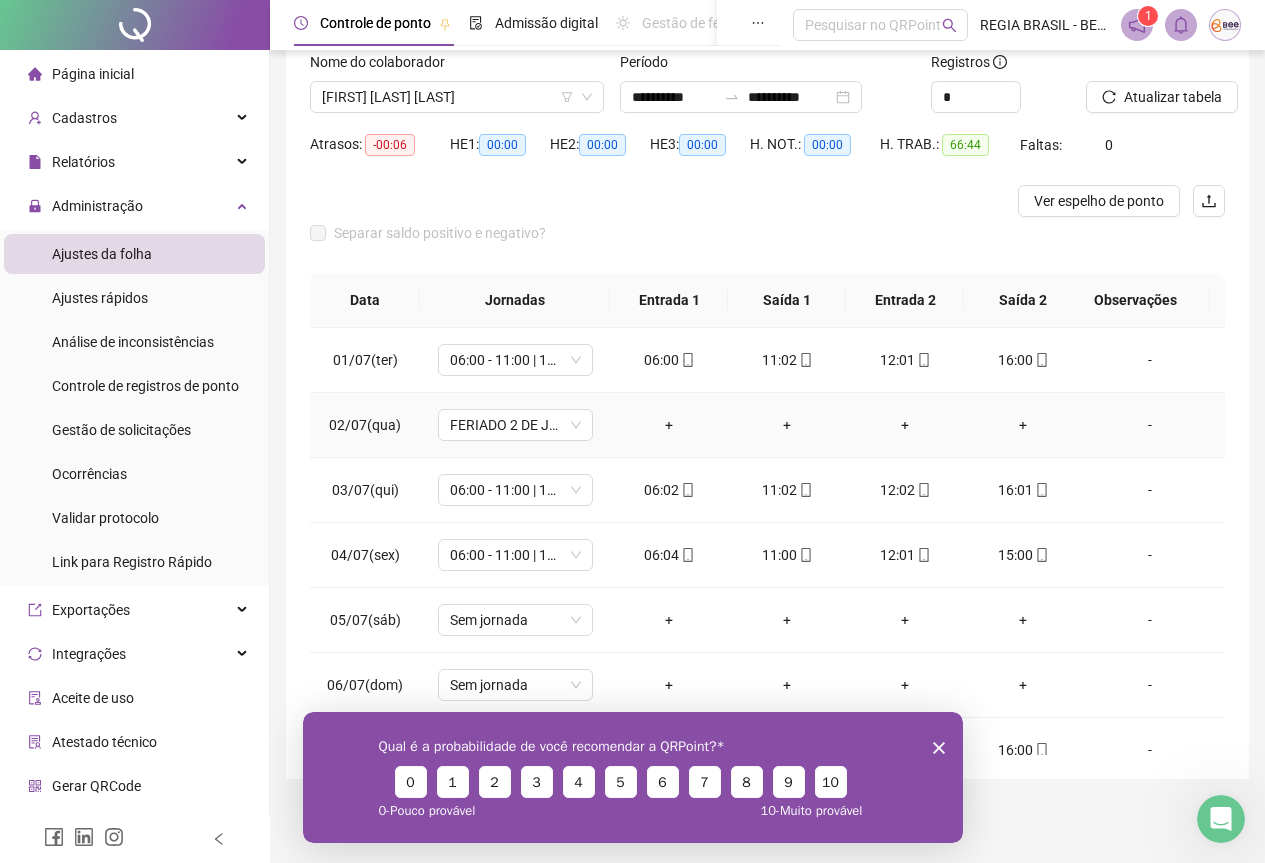 scroll, scrollTop: 135, scrollLeft: 0, axis: vertical 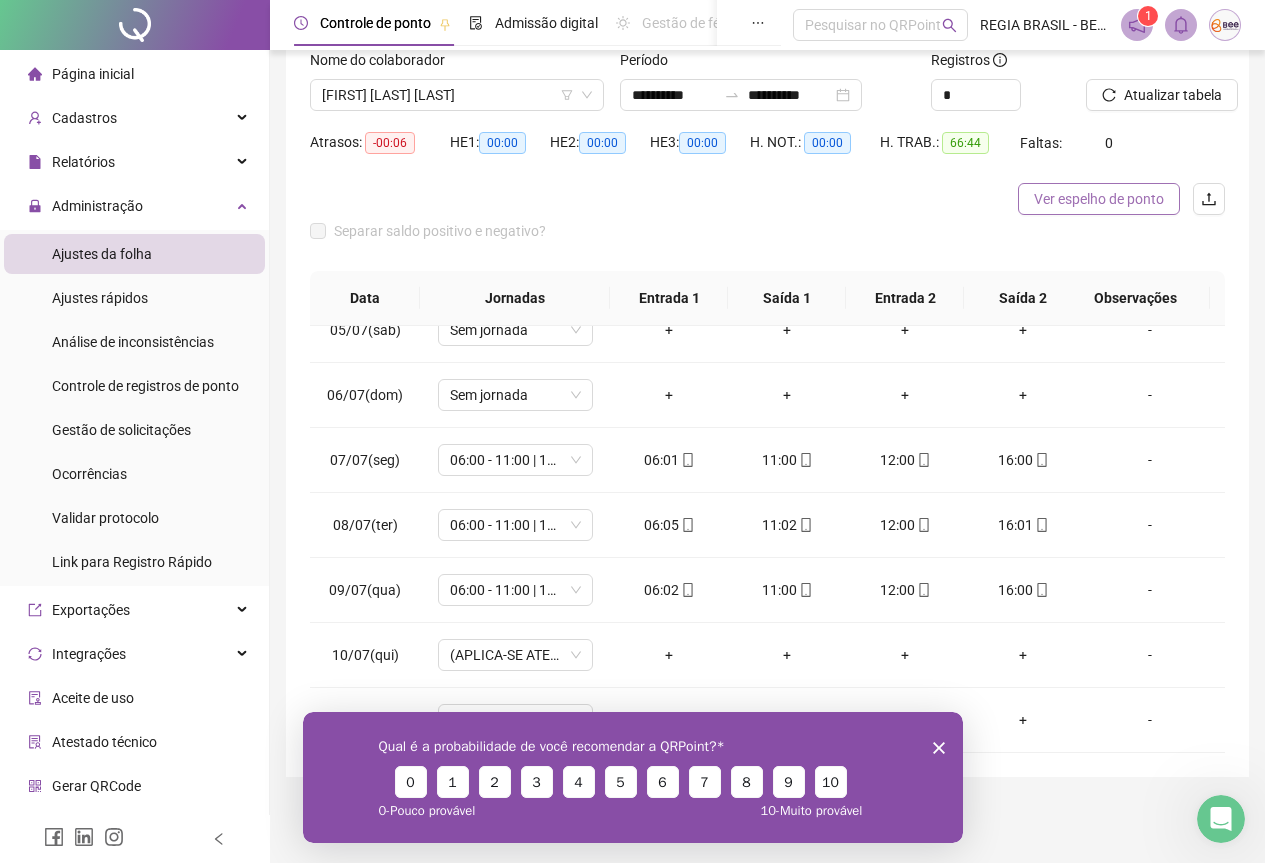 click on "Ver espelho de ponto" at bounding box center (1099, 199) 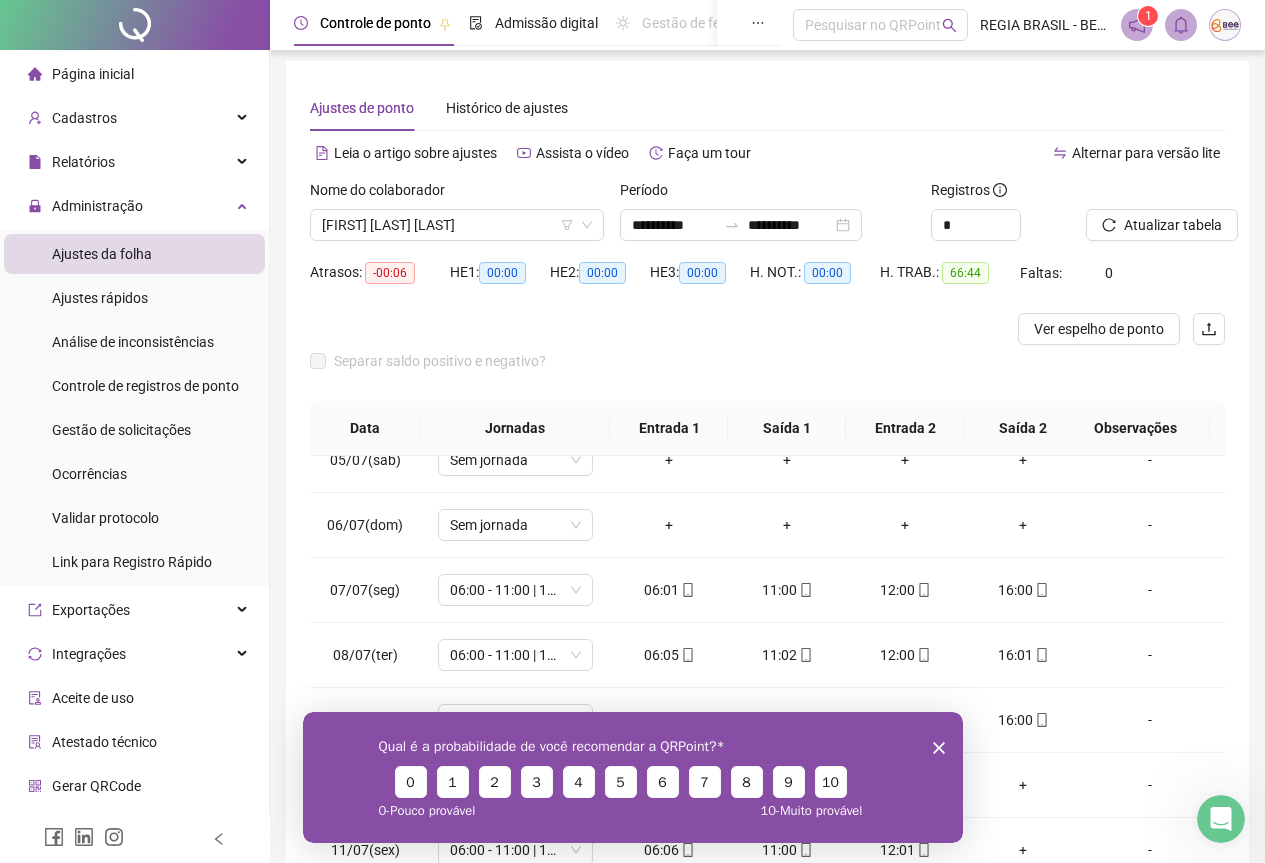 scroll, scrollTop: 0, scrollLeft: 0, axis: both 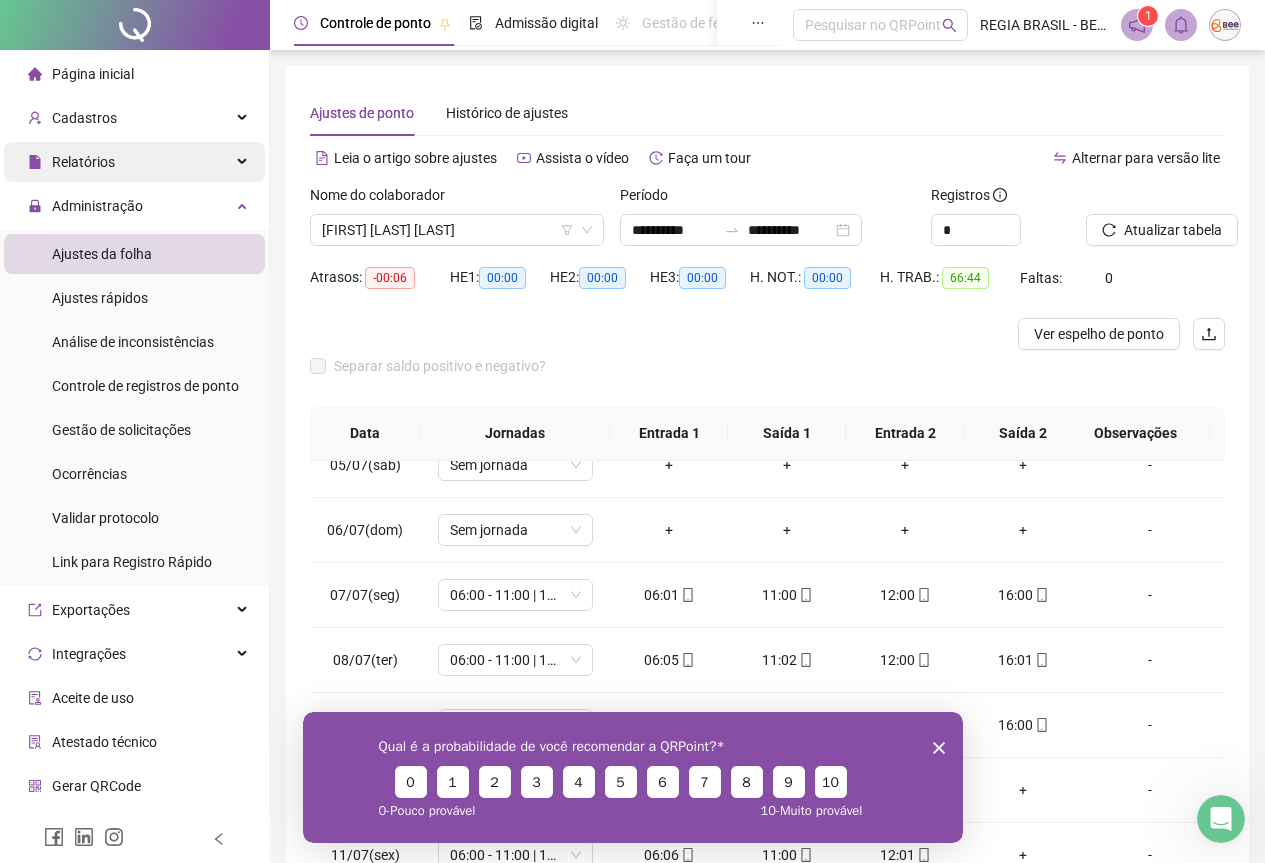 click on "Relatórios" at bounding box center [134, 162] 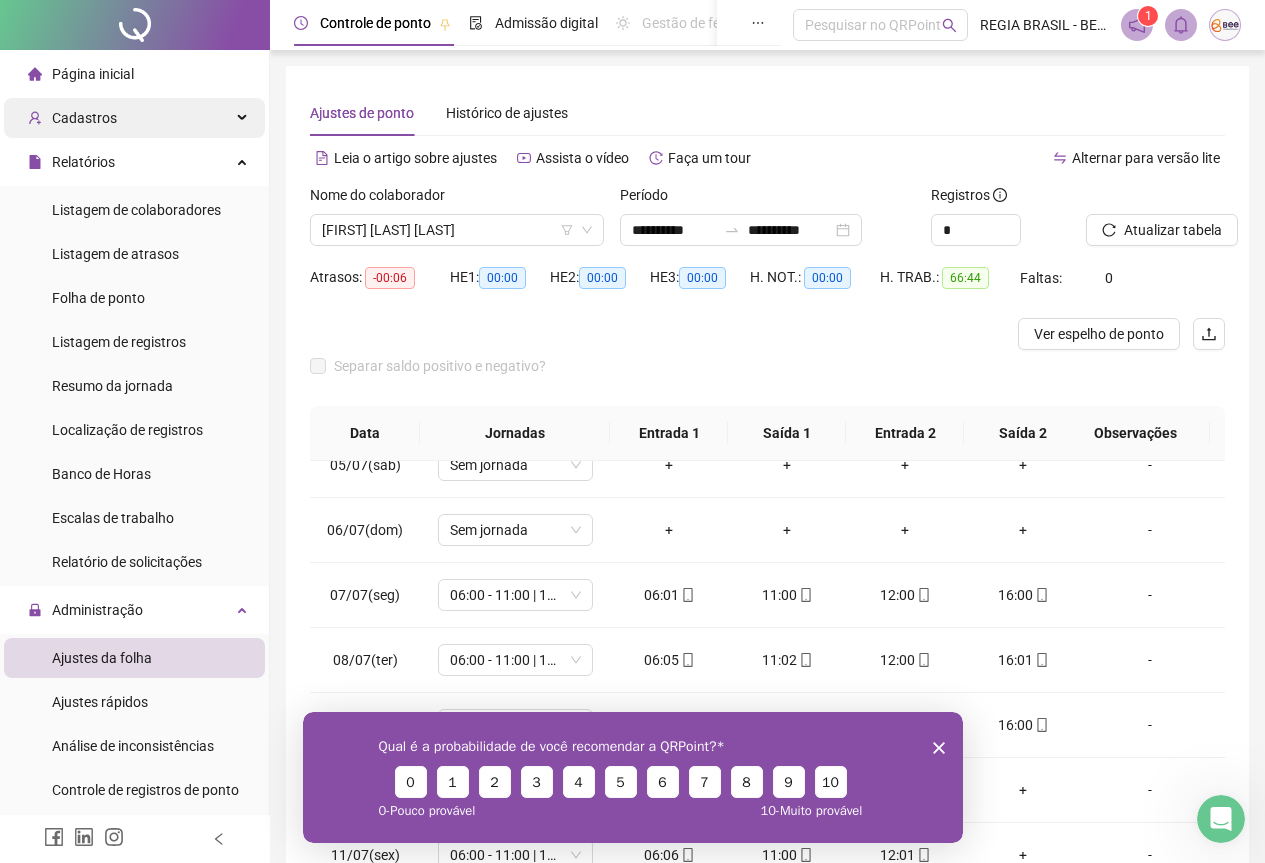 click on "Cadastros" at bounding box center [134, 118] 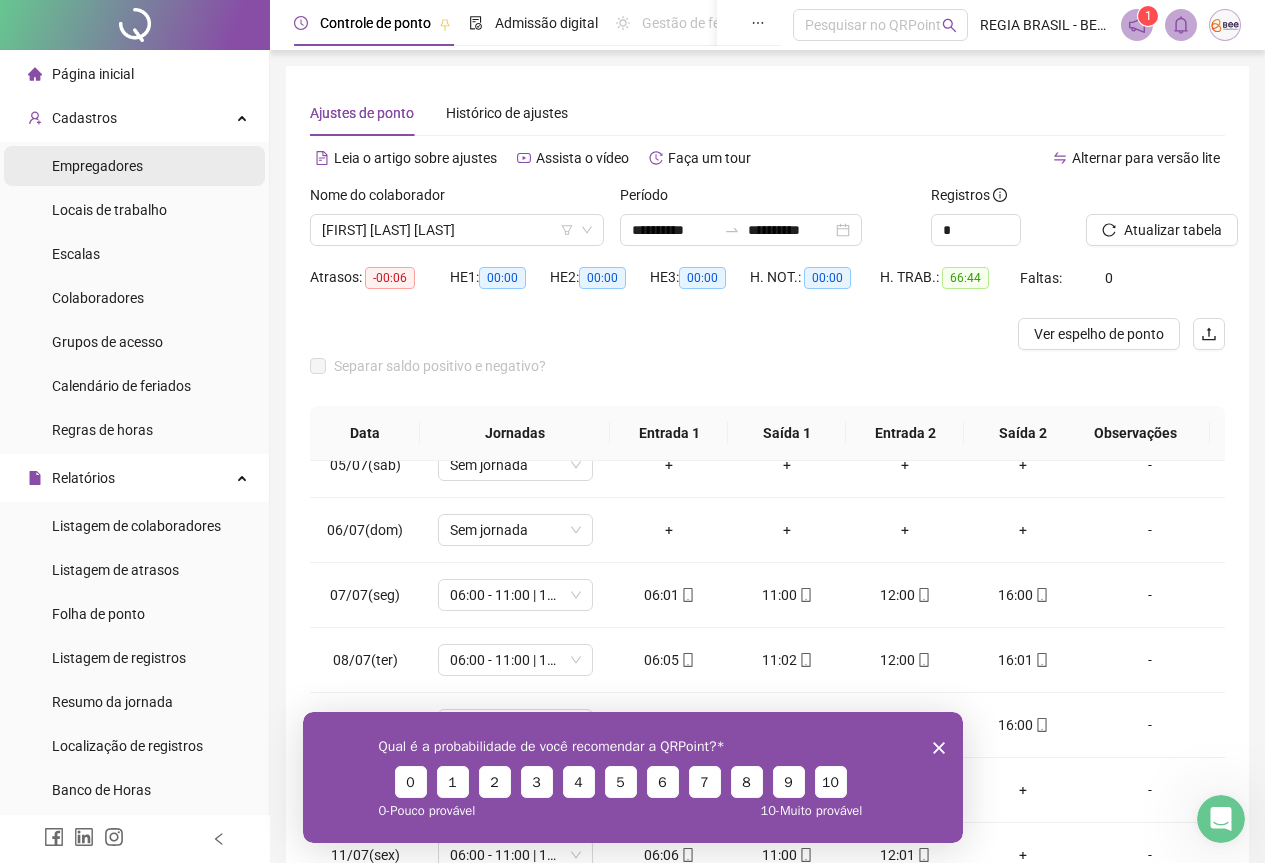 click on "Empregadores" at bounding box center (97, 166) 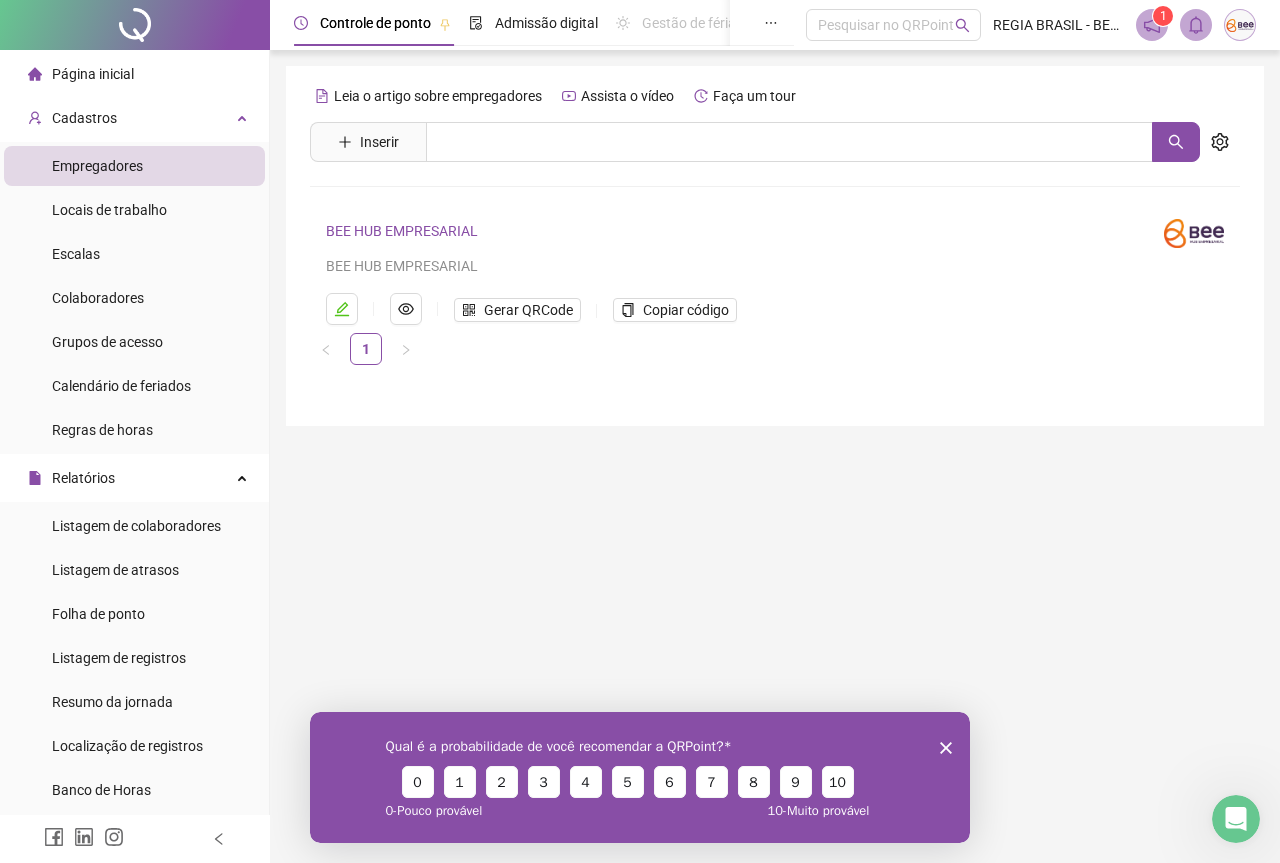 click on "BEE HUB EMPRESARIAL" at bounding box center (402, 231) 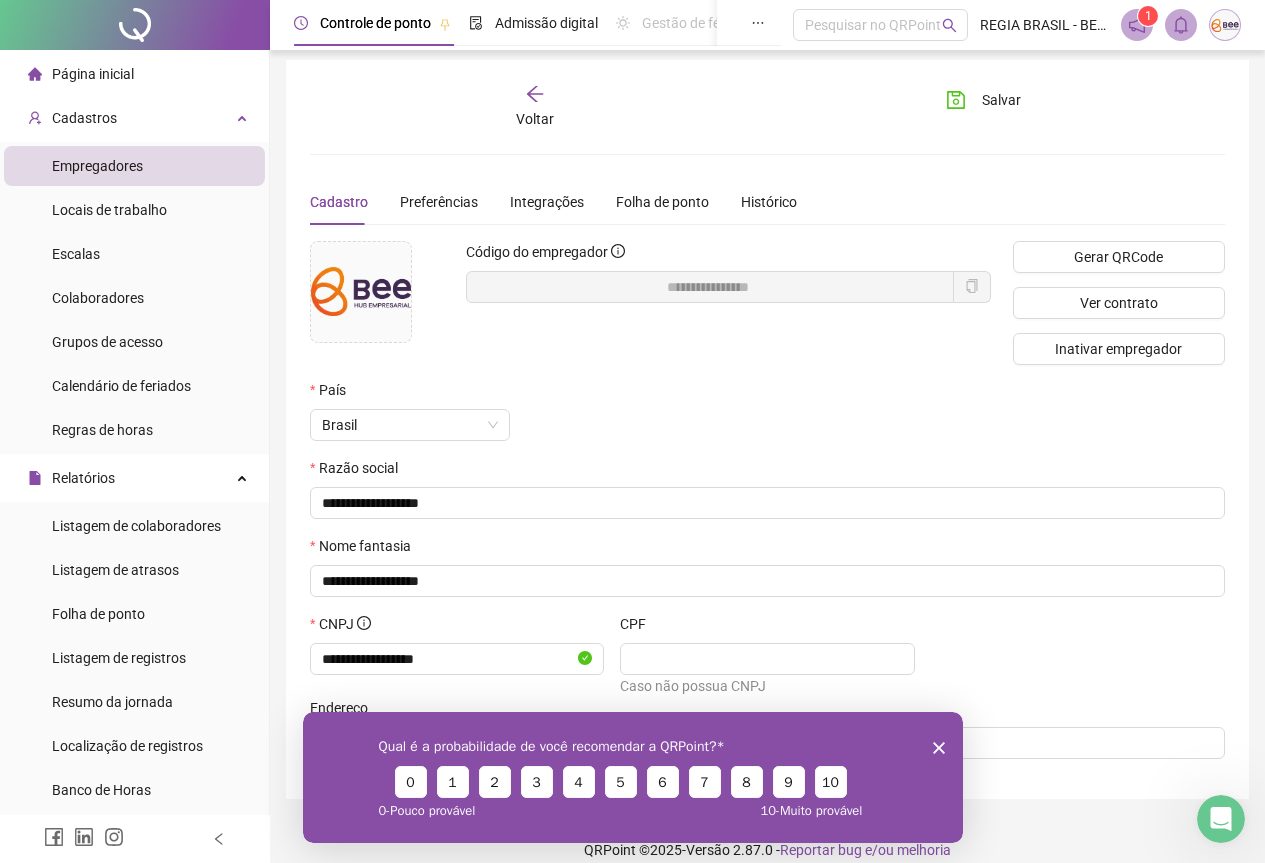 scroll, scrollTop: 0, scrollLeft: 0, axis: both 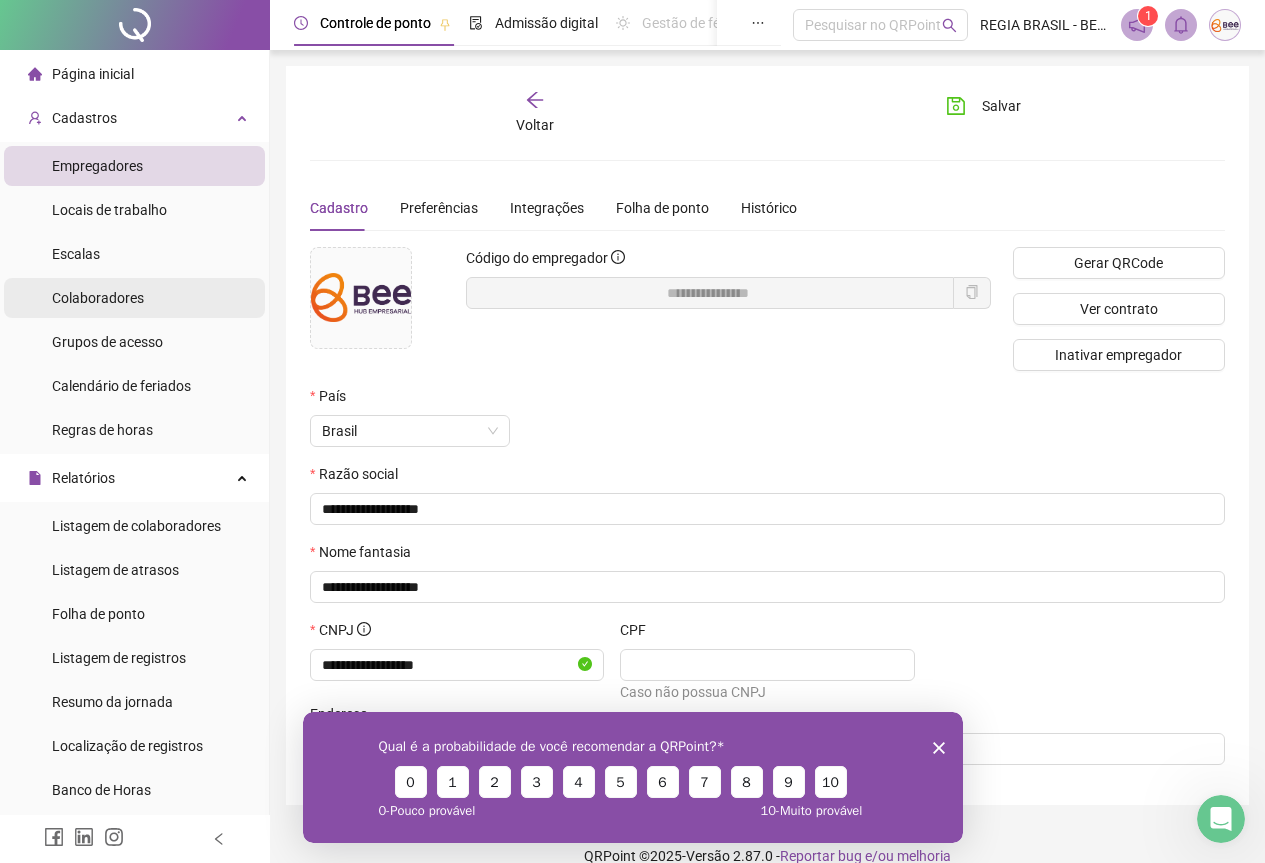 click on "Colaboradores" at bounding box center [98, 298] 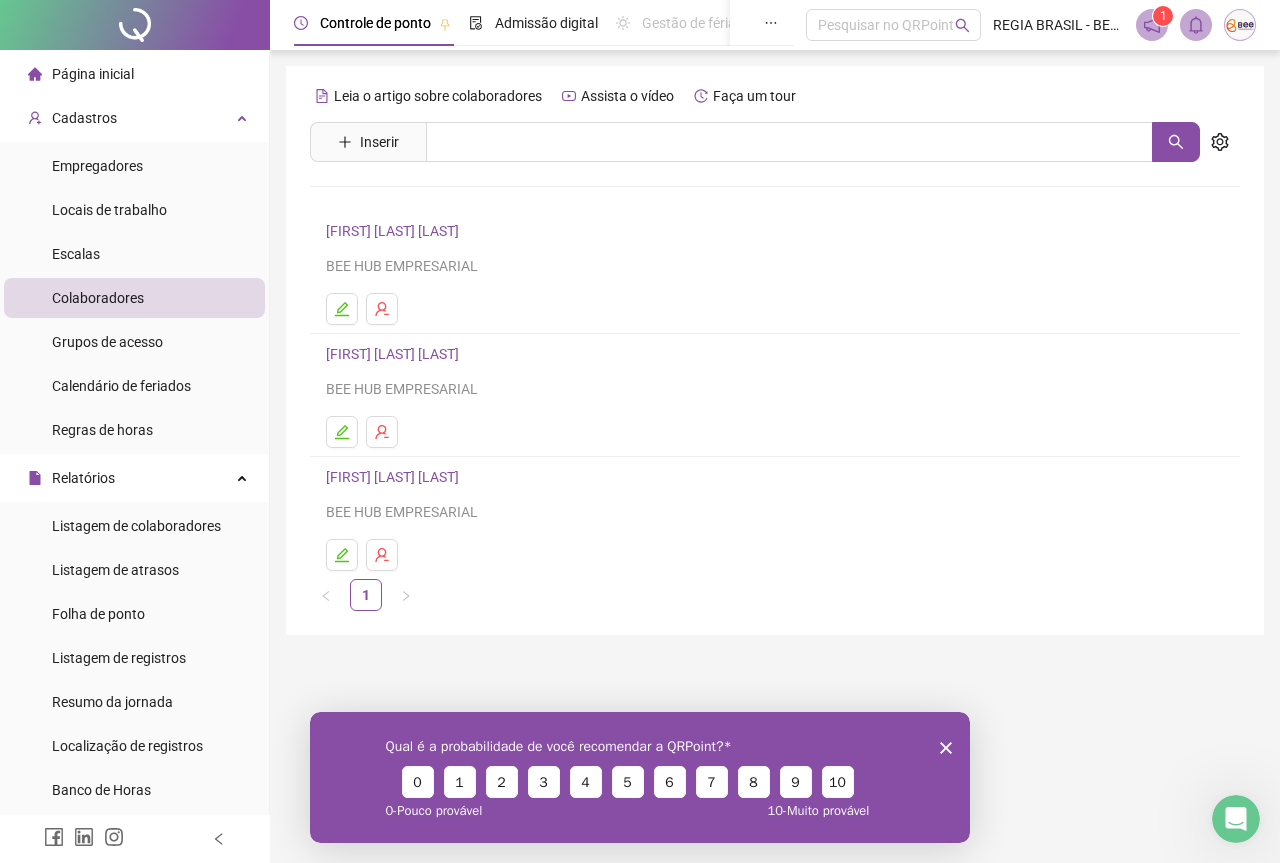 click on "ARIANA DOS SANTOS DANTAS" at bounding box center [395, 231] 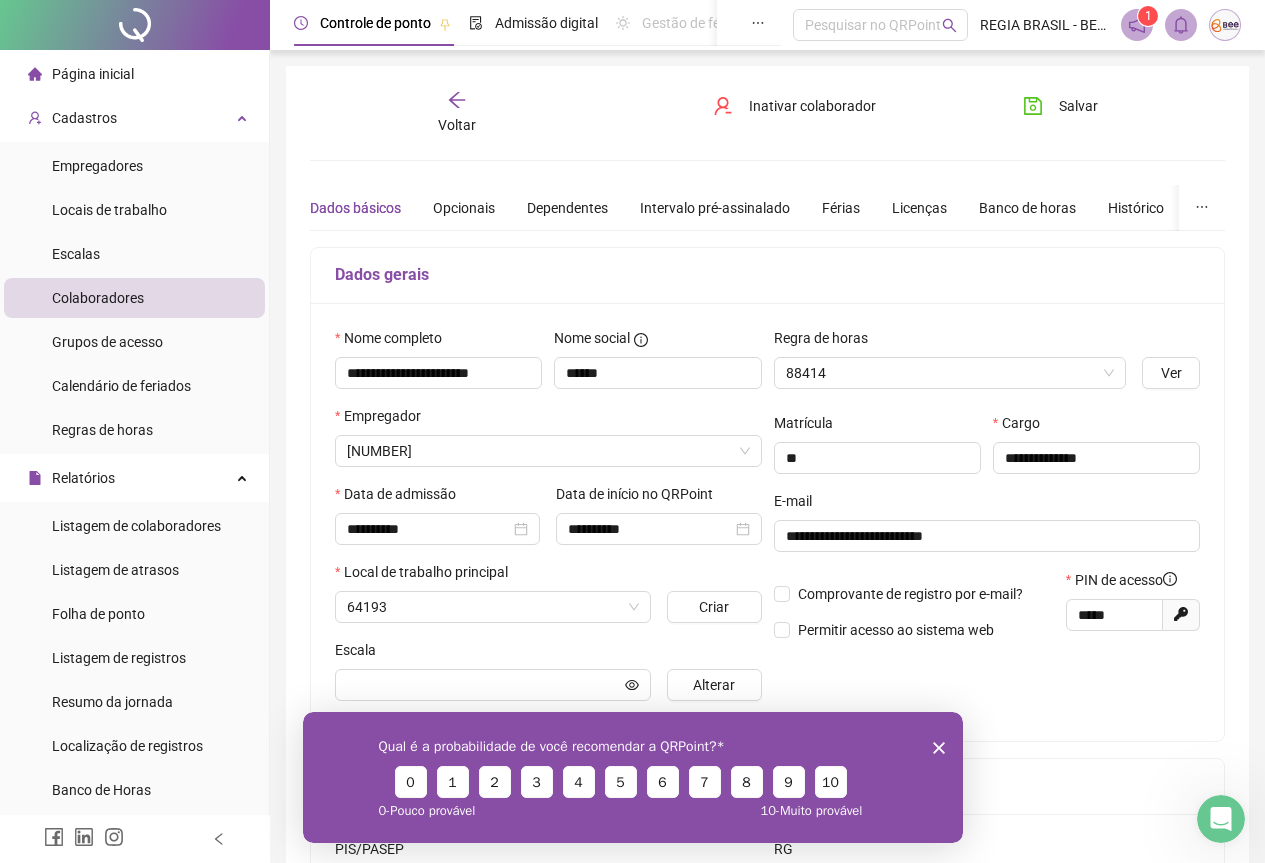 type on "**********" 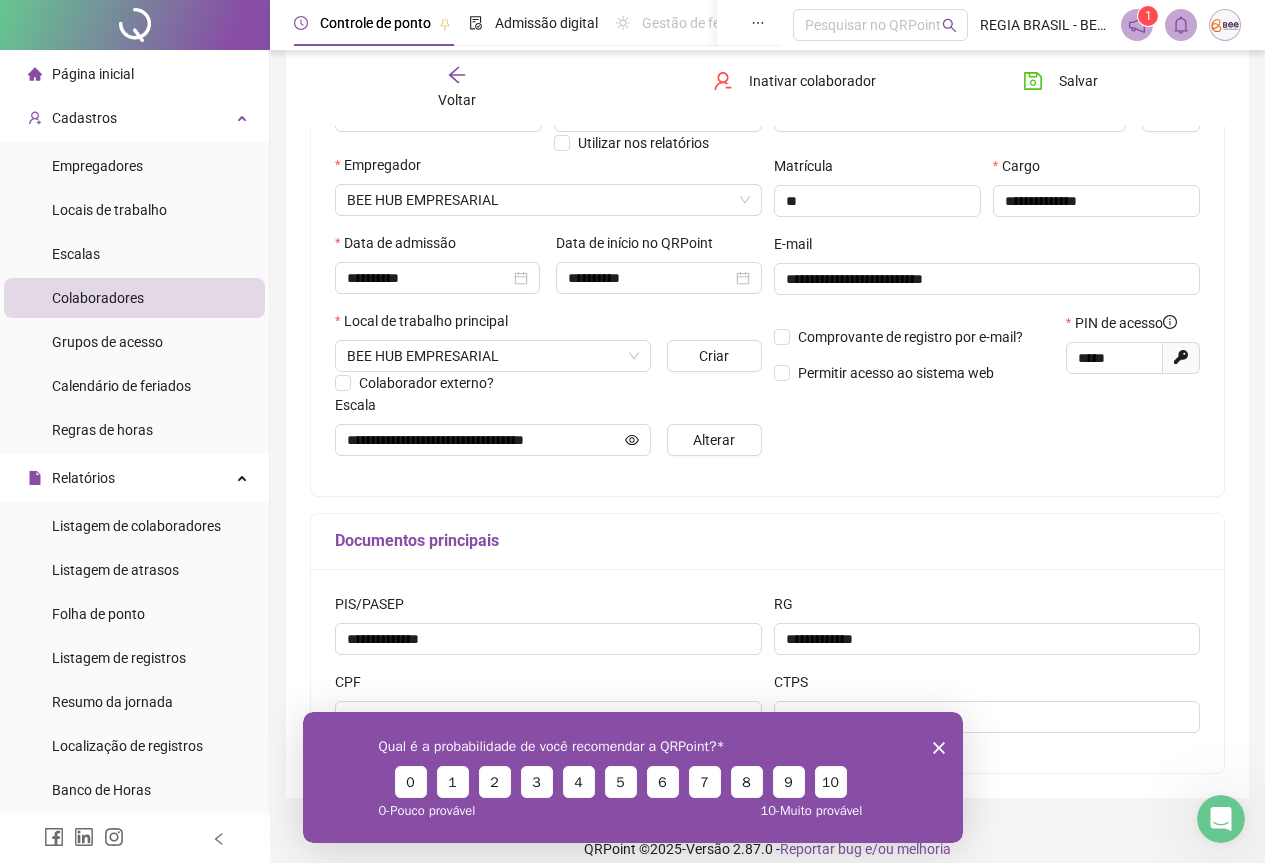 scroll, scrollTop: 278, scrollLeft: 0, axis: vertical 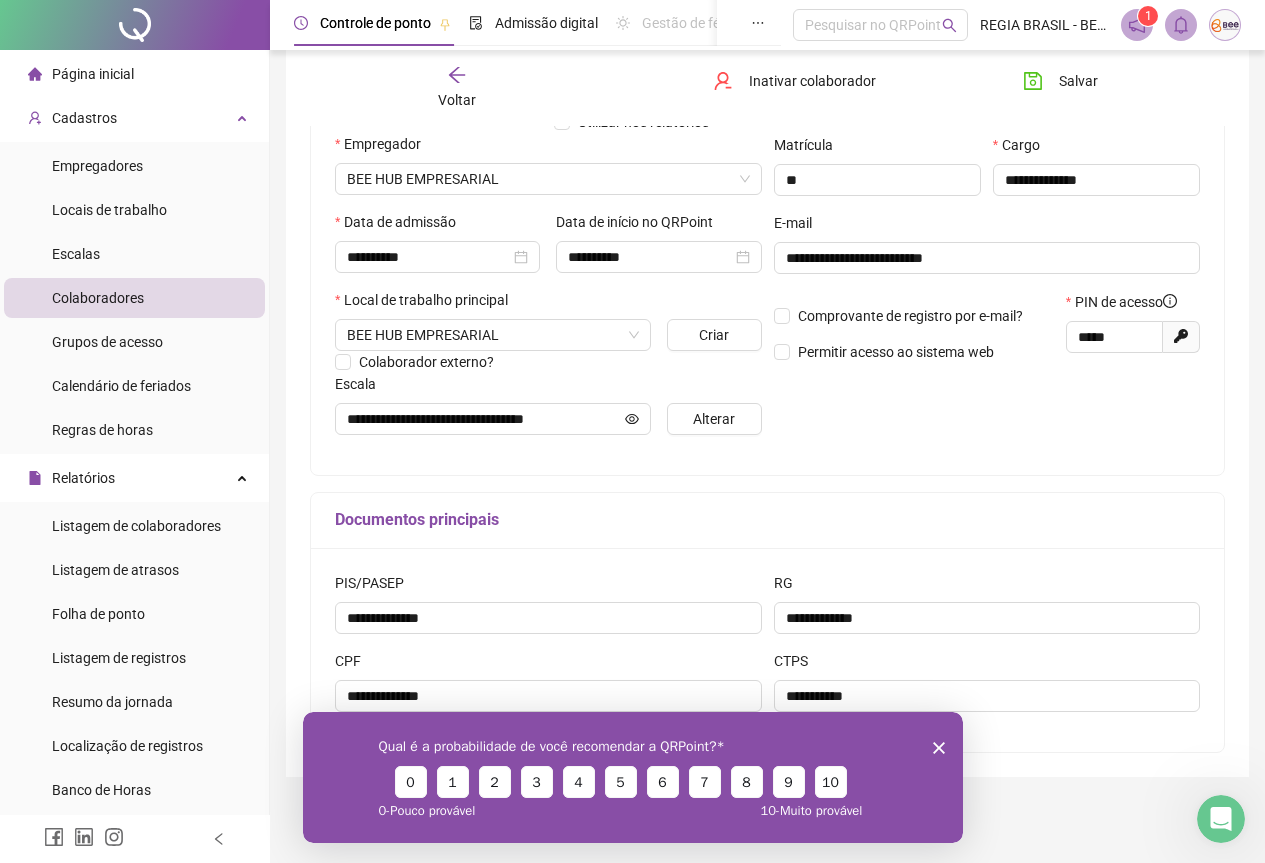 click 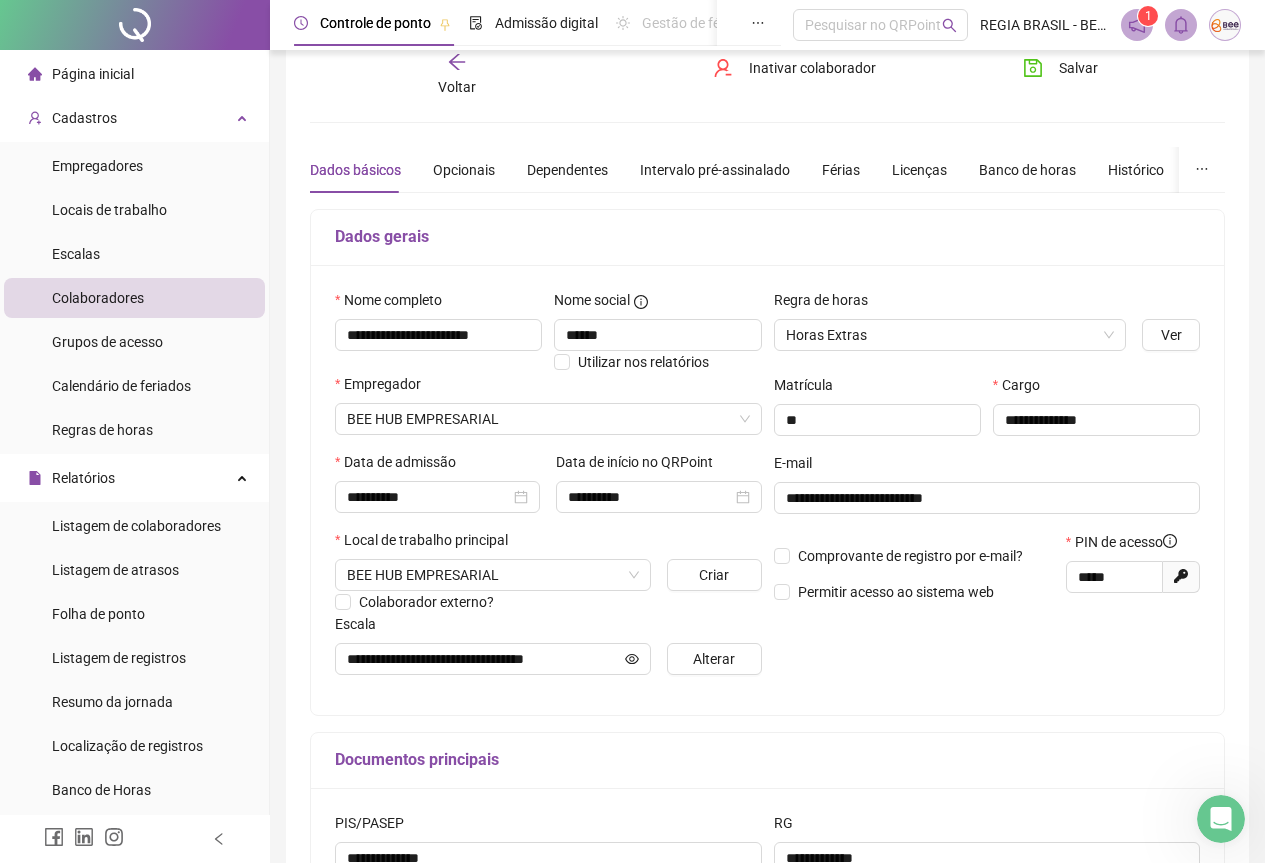 scroll, scrollTop: 0, scrollLeft: 0, axis: both 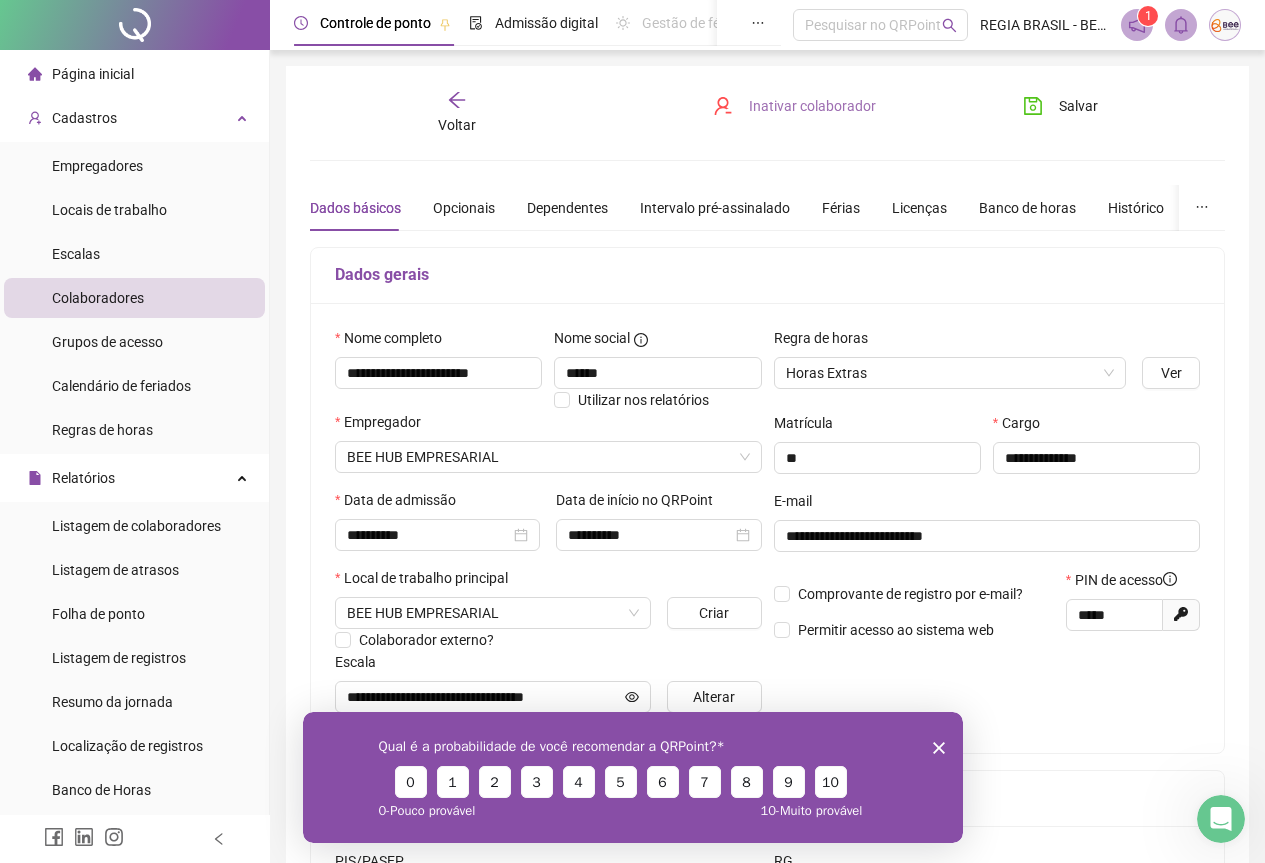 click on "Inativar colaborador" at bounding box center (794, 106) 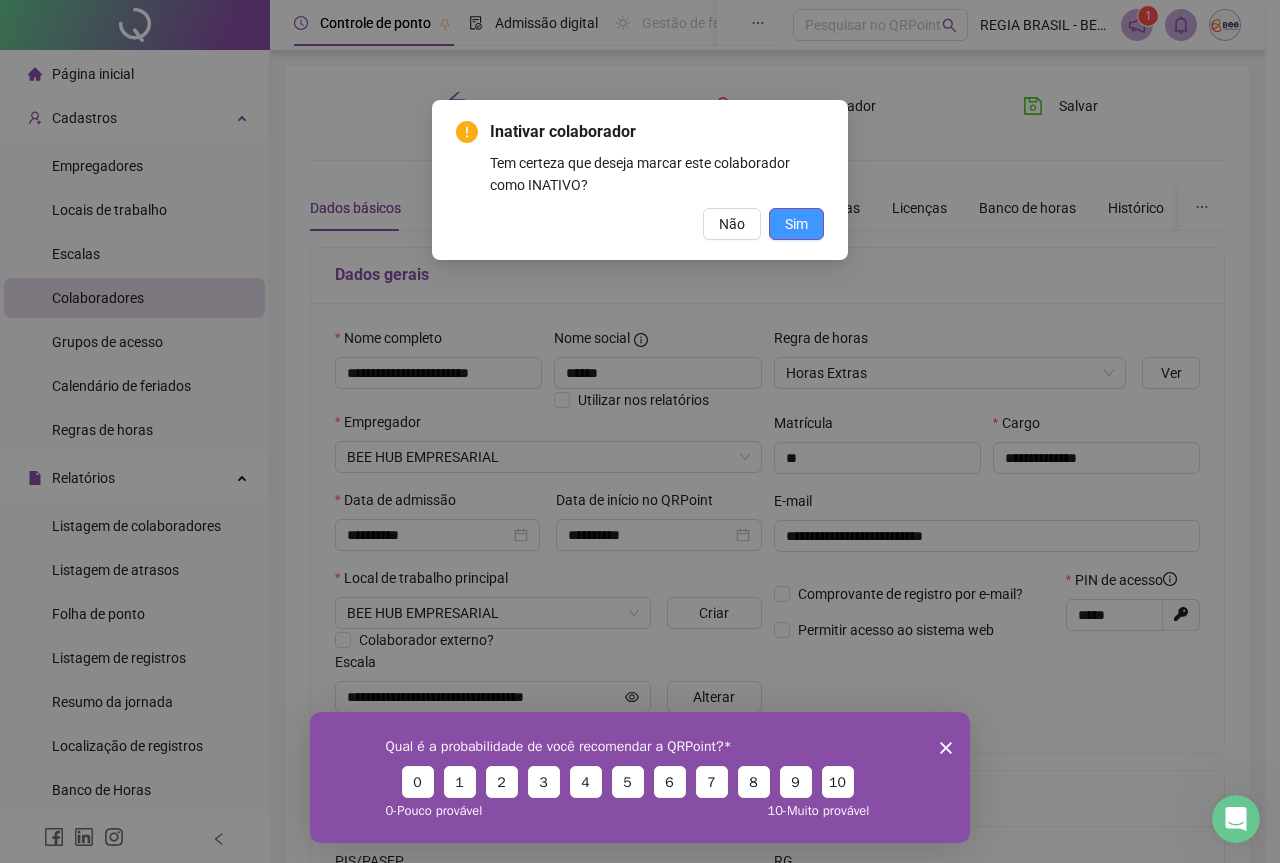 click on "Sim" at bounding box center [796, 224] 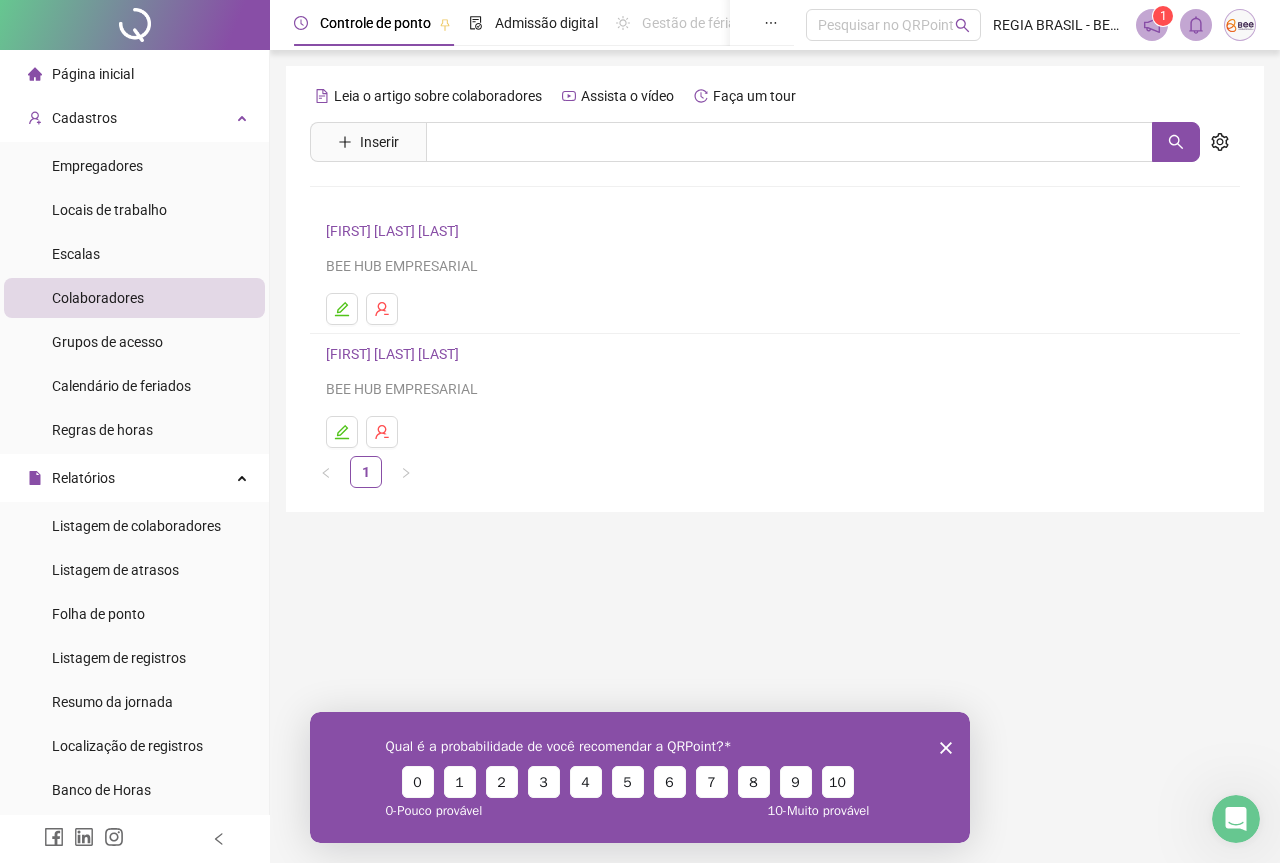 click at bounding box center (1240, 25) 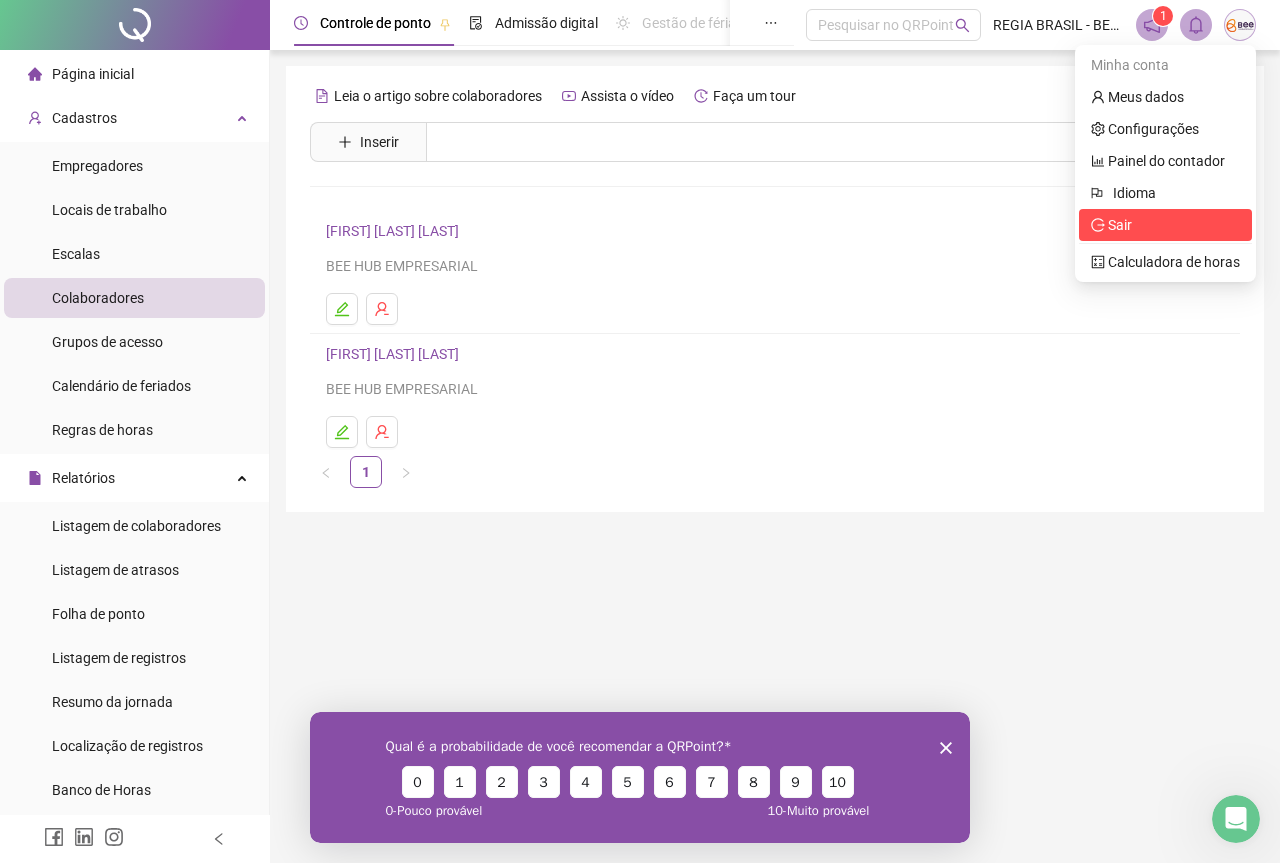 click on "Sair" at bounding box center (1165, 225) 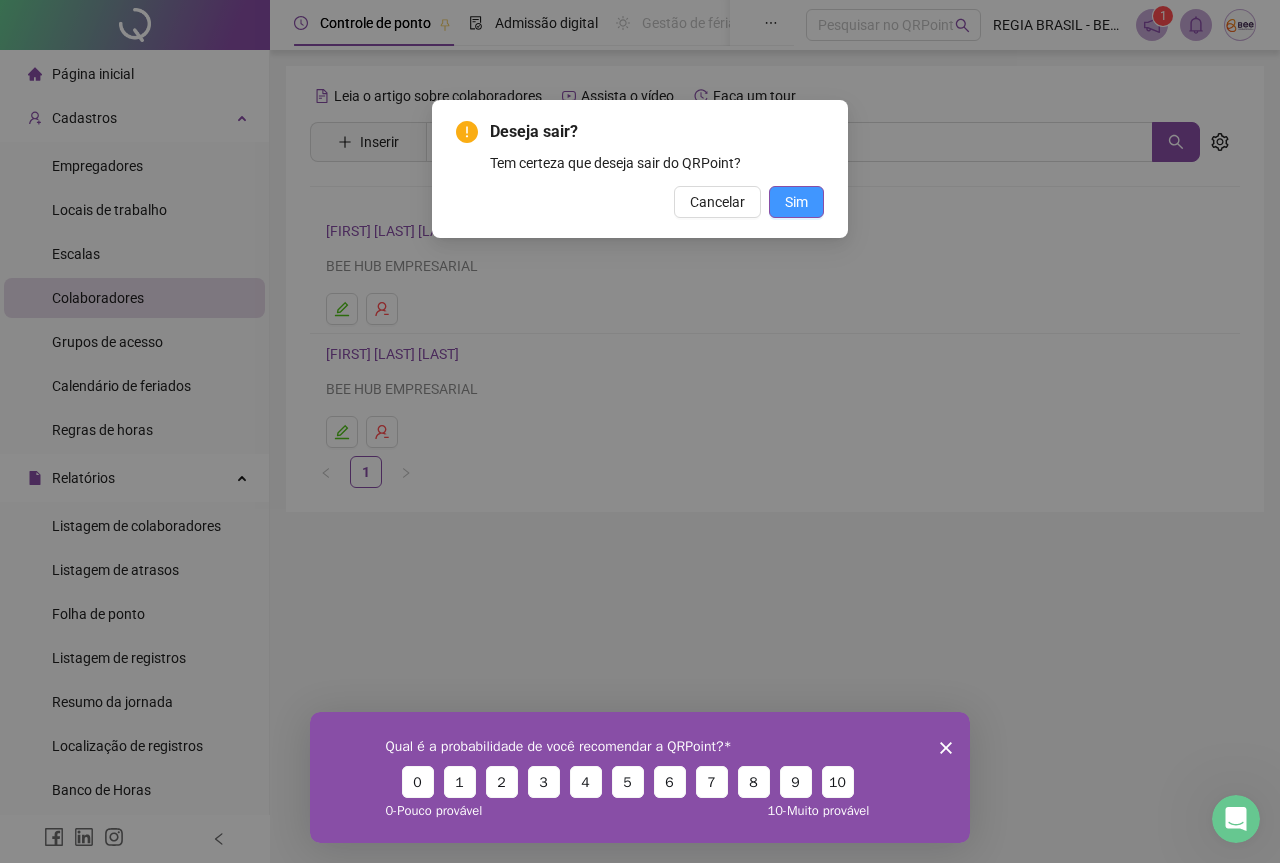 click on "Sim" at bounding box center (796, 202) 